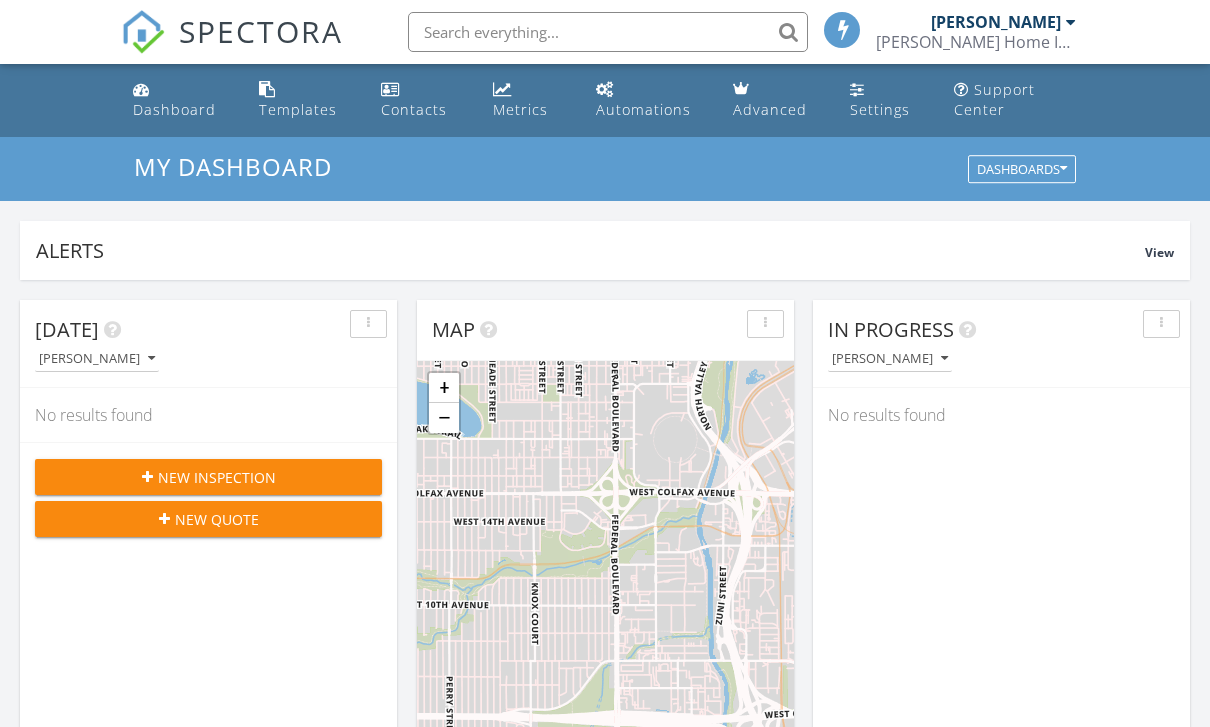 scroll, scrollTop: 0, scrollLeft: 0, axis: both 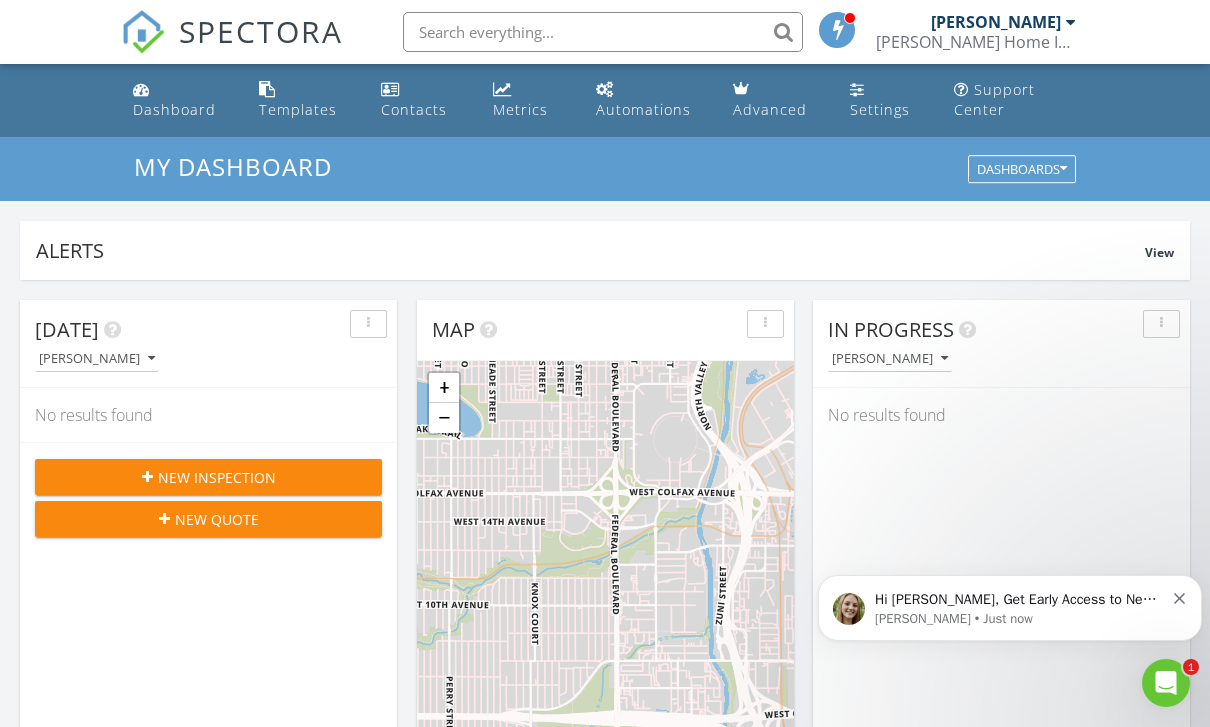click on "New Inspection" at bounding box center [217, 477] 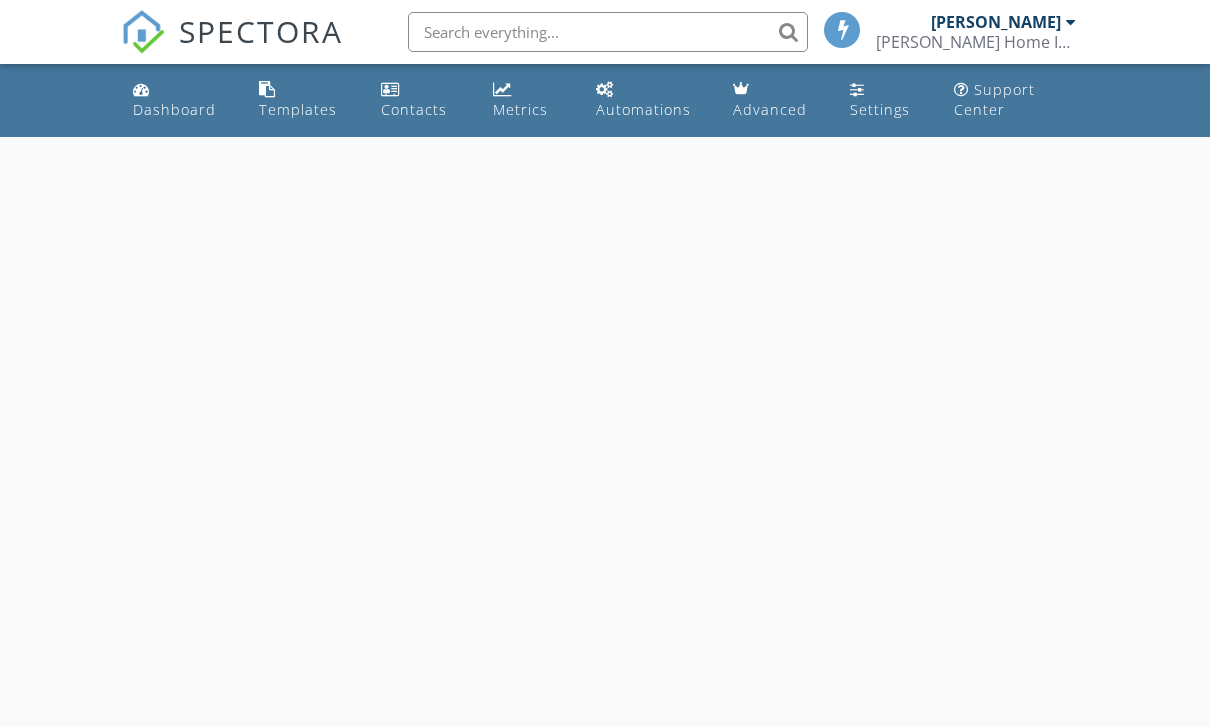 scroll, scrollTop: 0, scrollLeft: 0, axis: both 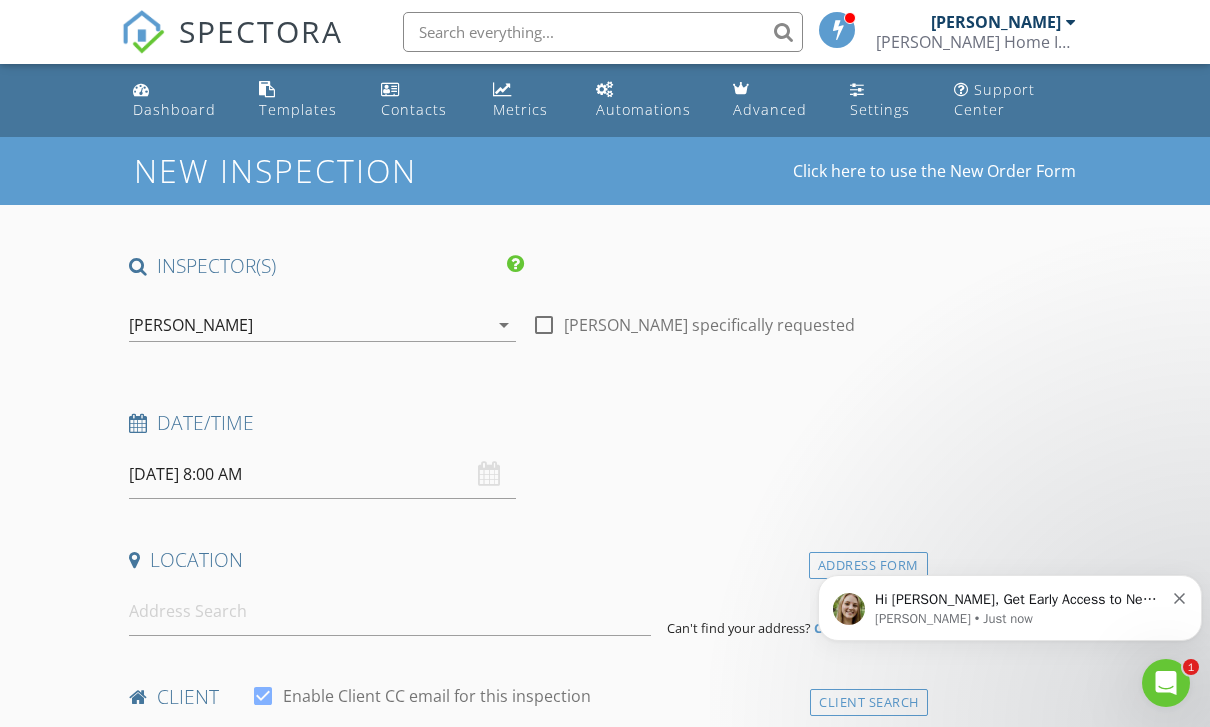 click on "07/12/2025 8:00 AM" at bounding box center [322, 474] 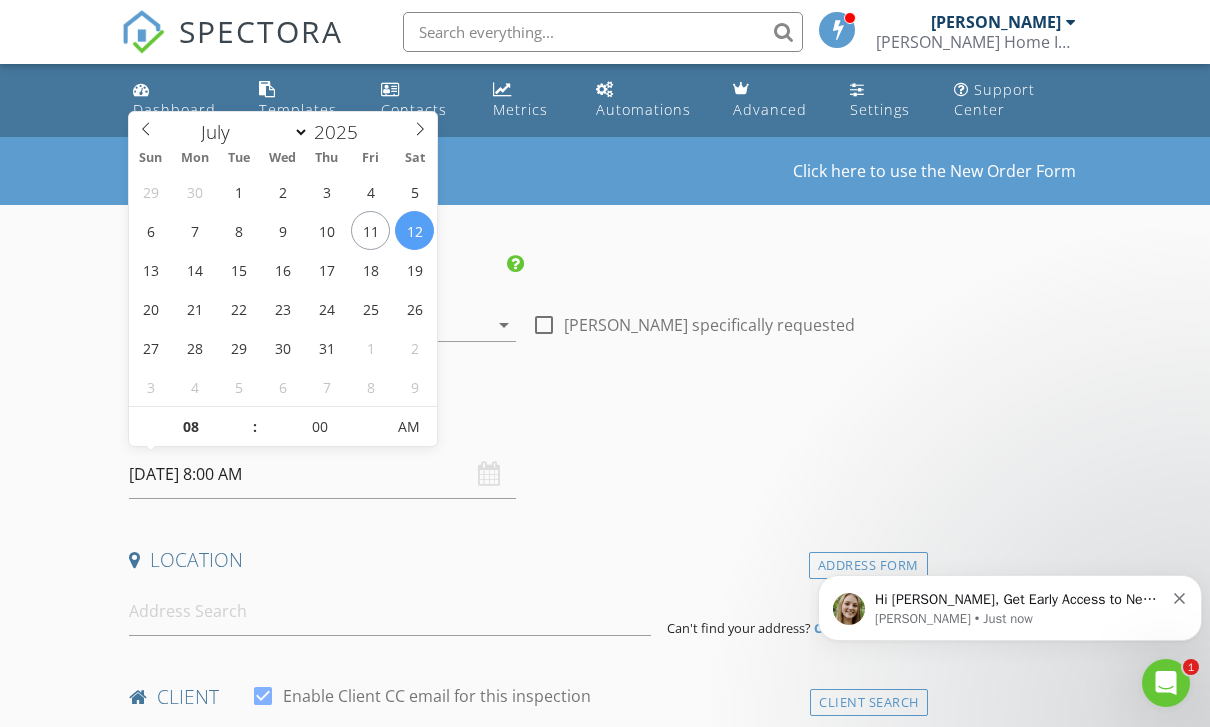 click on "Megan • Just now" at bounding box center (1019, 619) 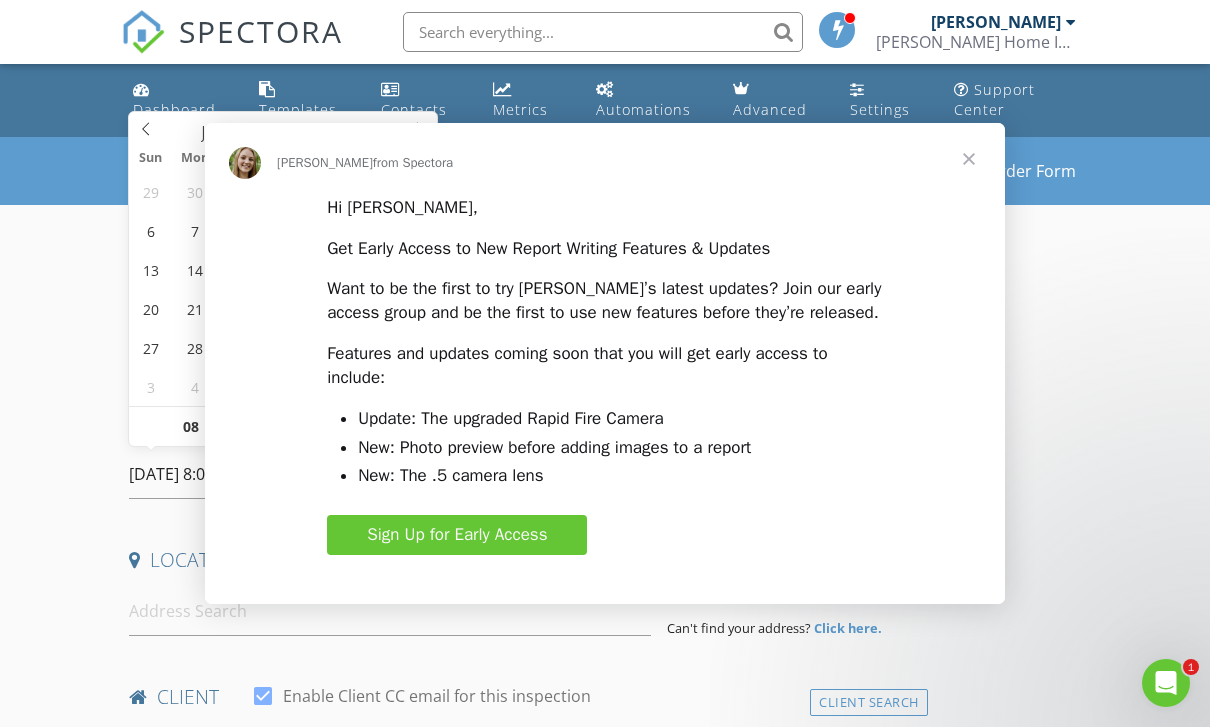 scroll, scrollTop: 0, scrollLeft: 0, axis: both 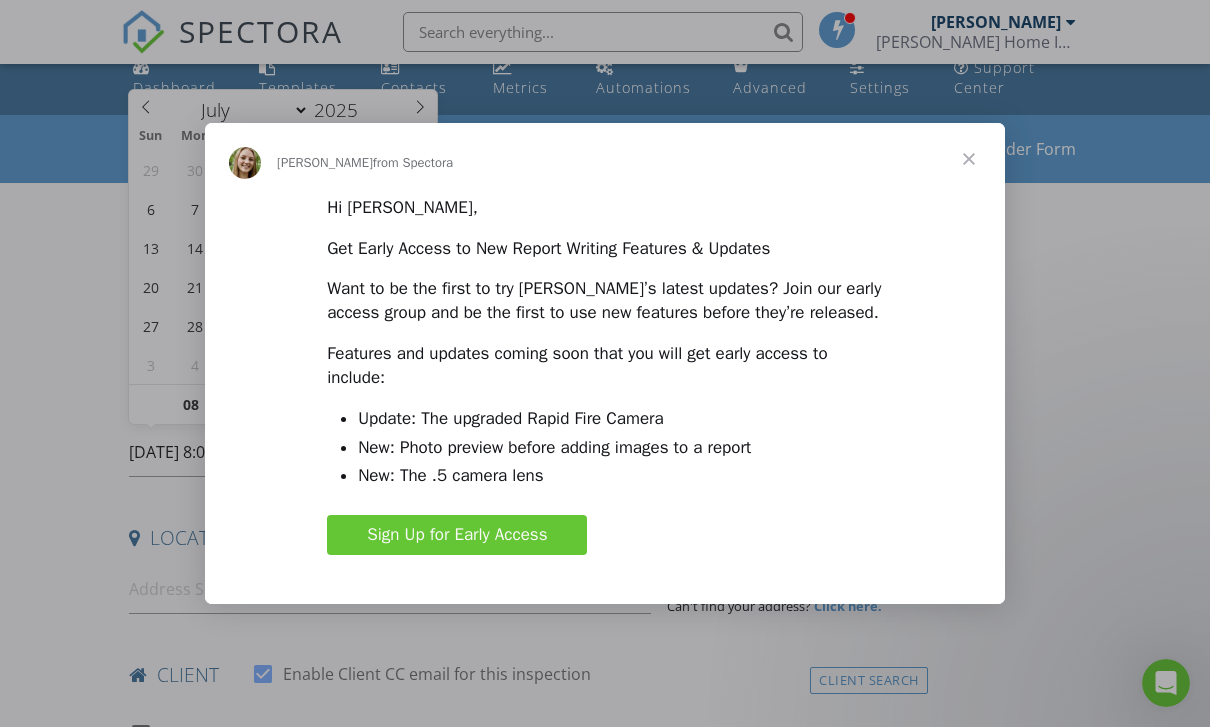 click at bounding box center (605, 363) 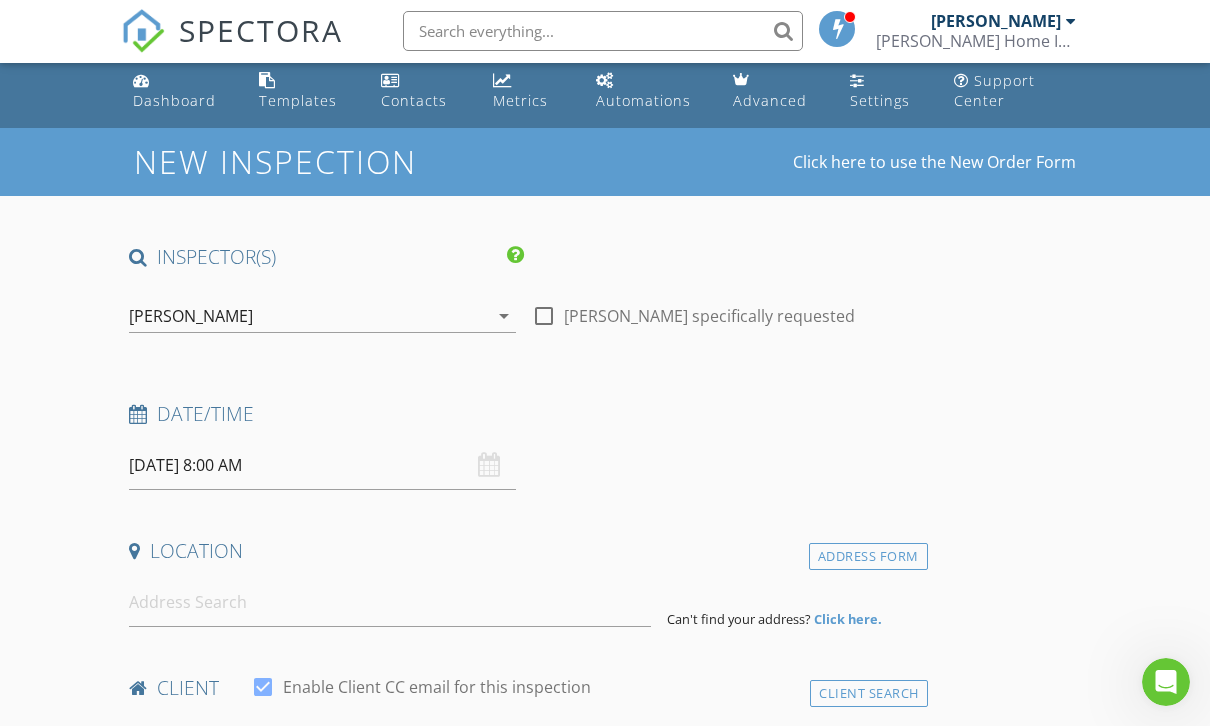 click on "07/12/2025 8:00 AM" at bounding box center [322, 466] 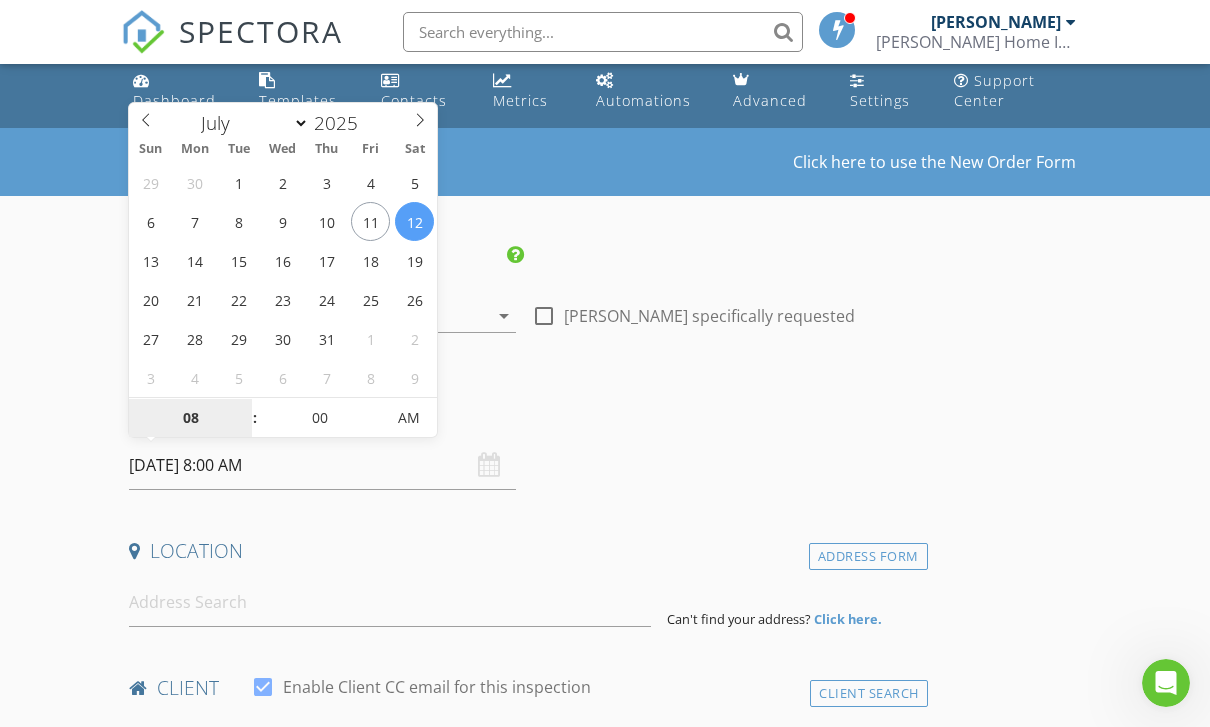 click on "08" at bounding box center (190, 419) 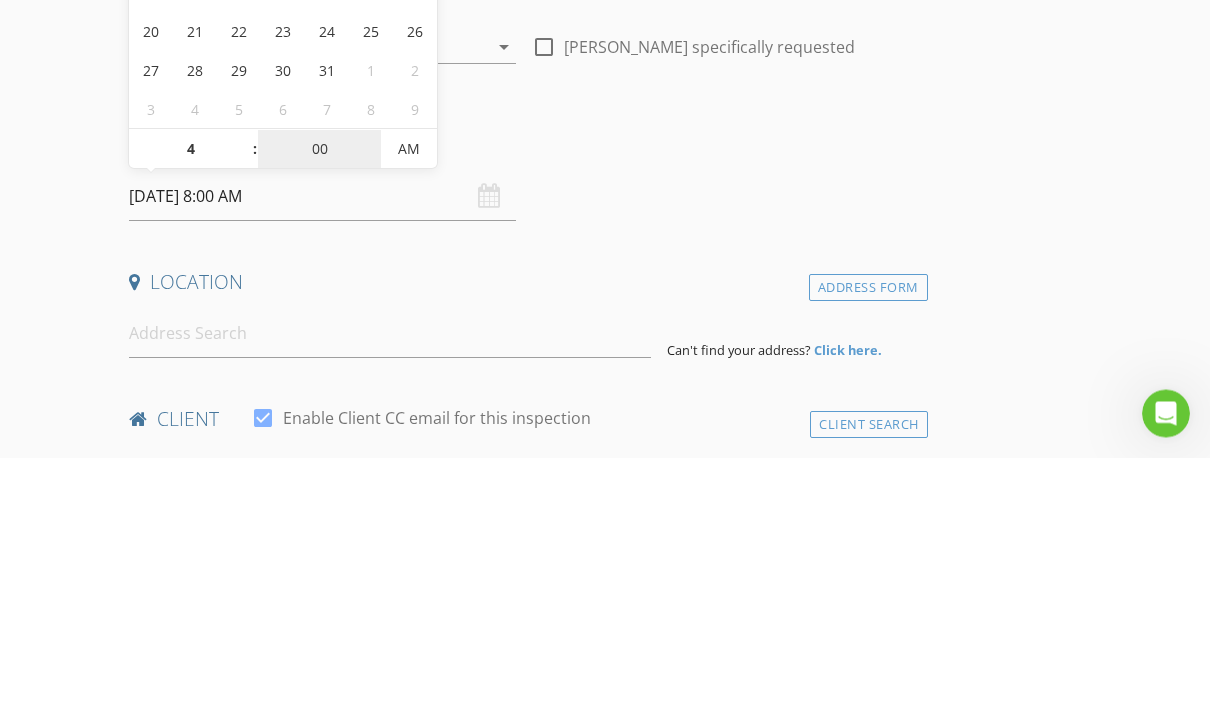 click on "00" at bounding box center [319, 420] 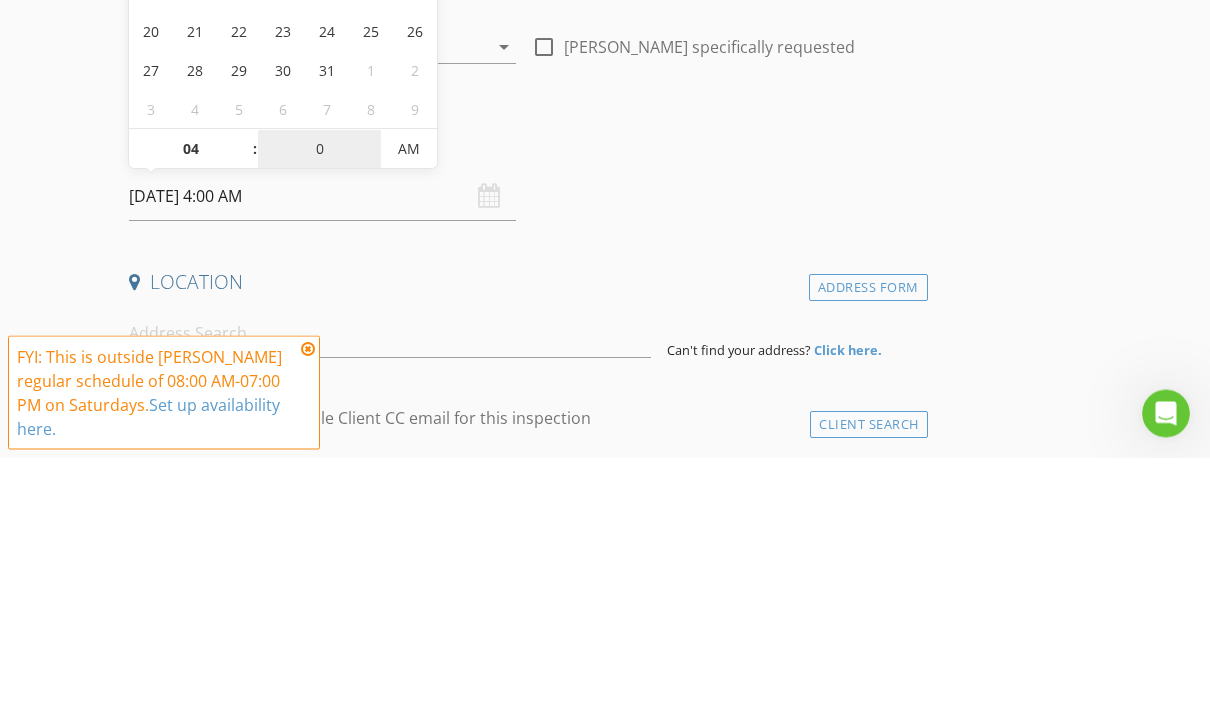 type on "00" 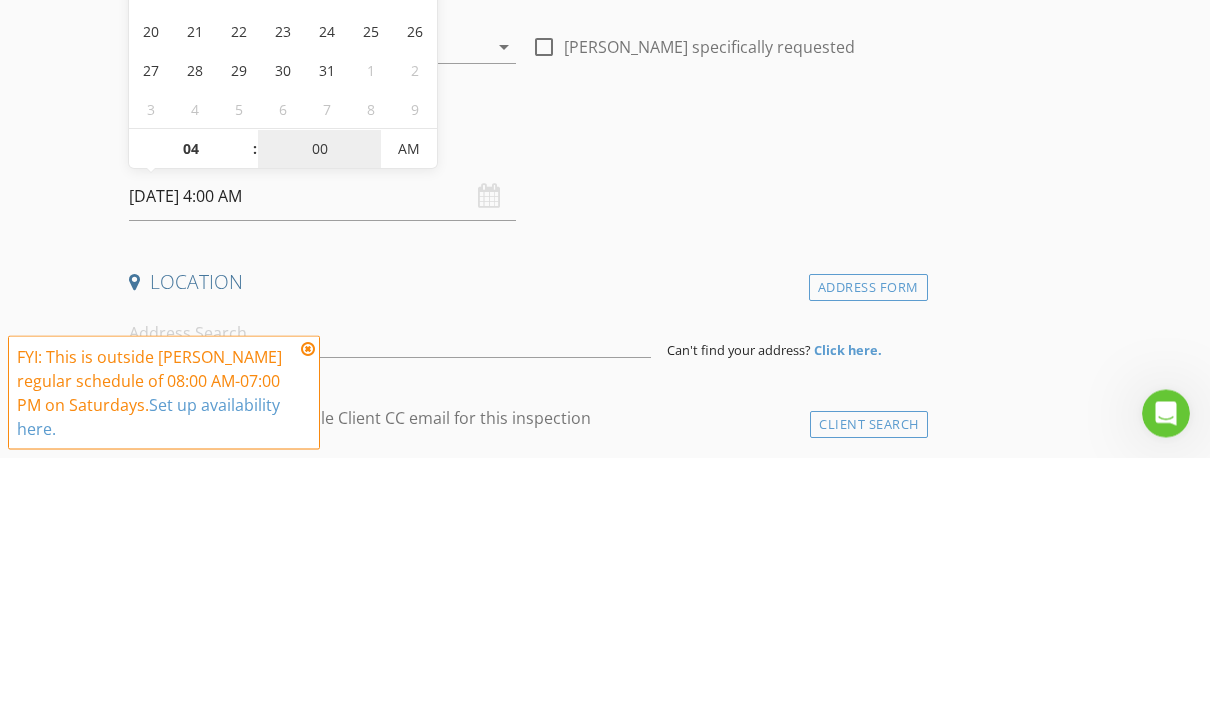 type on "07/12/2025 4:00 PM" 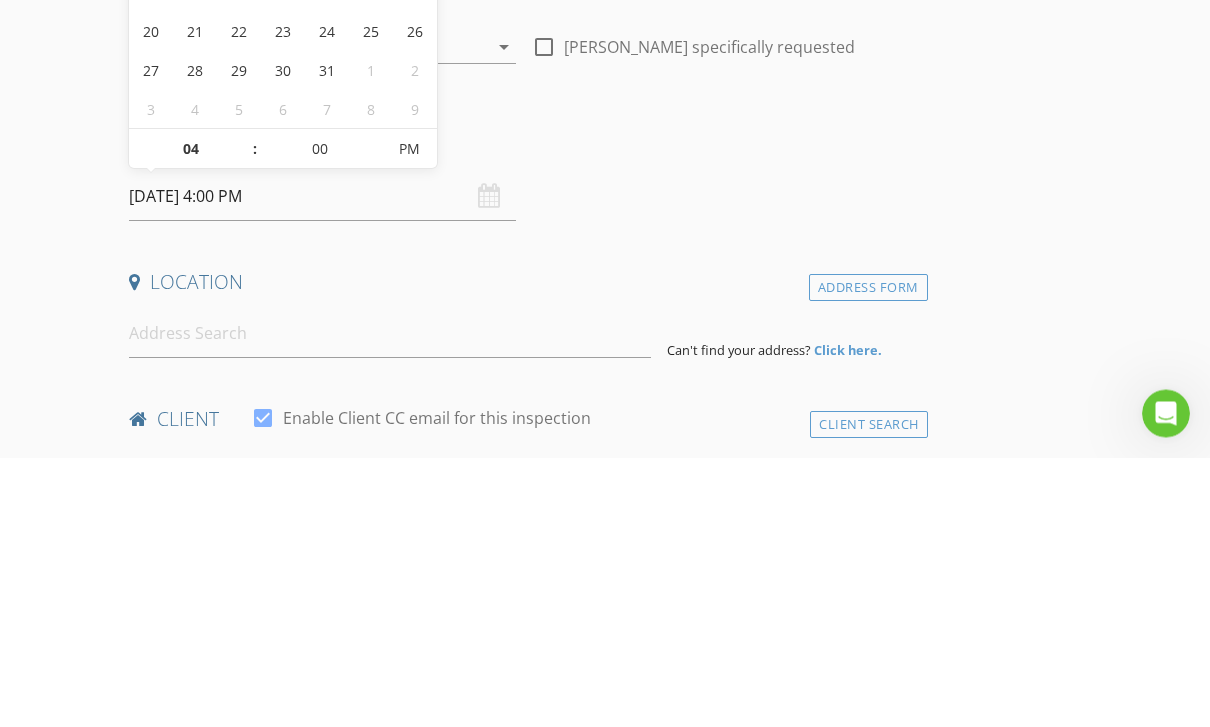 scroll, scrollTop: 278, scrollLeft: 0, axis: vertical 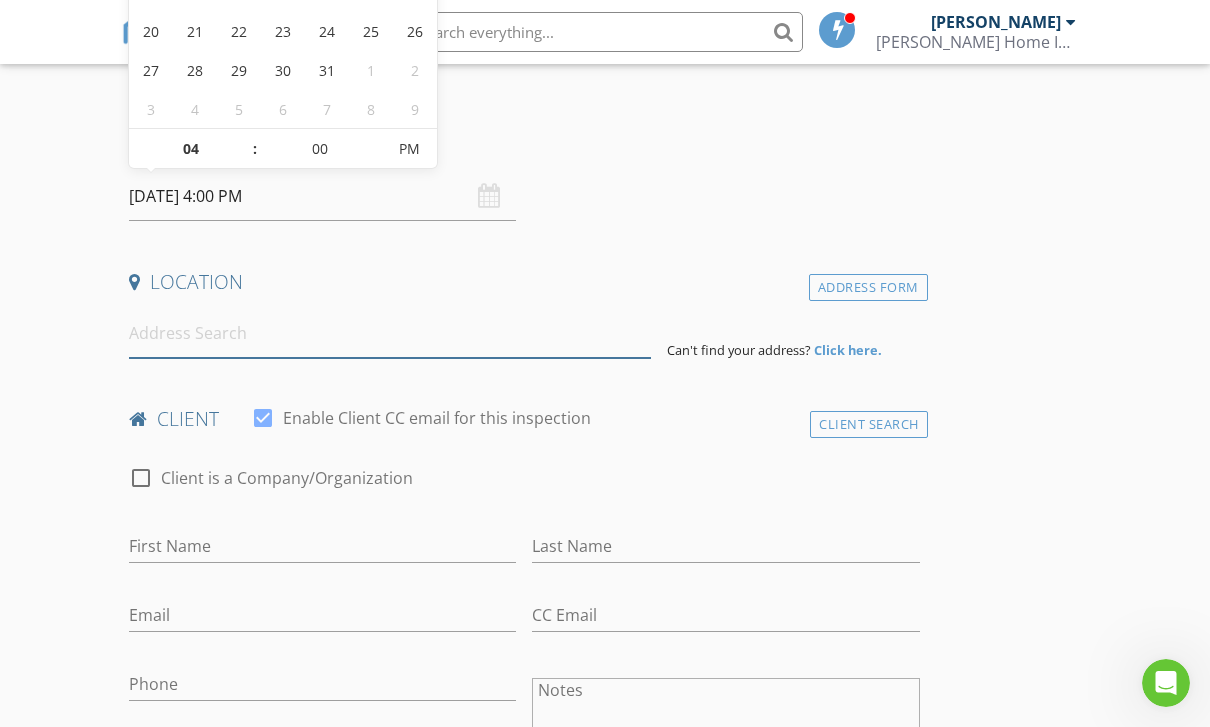 click at bounding box center (390, 333) 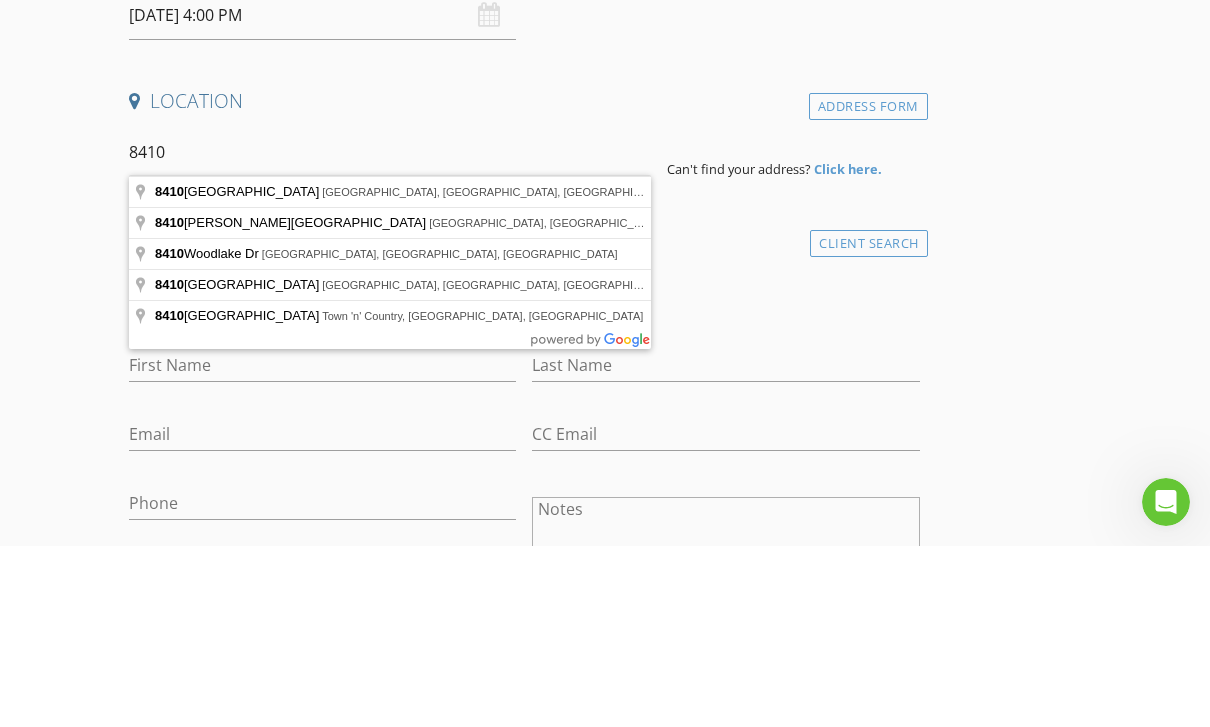 type on "8410 Woodlake Dr, Tampa, FL, USA" 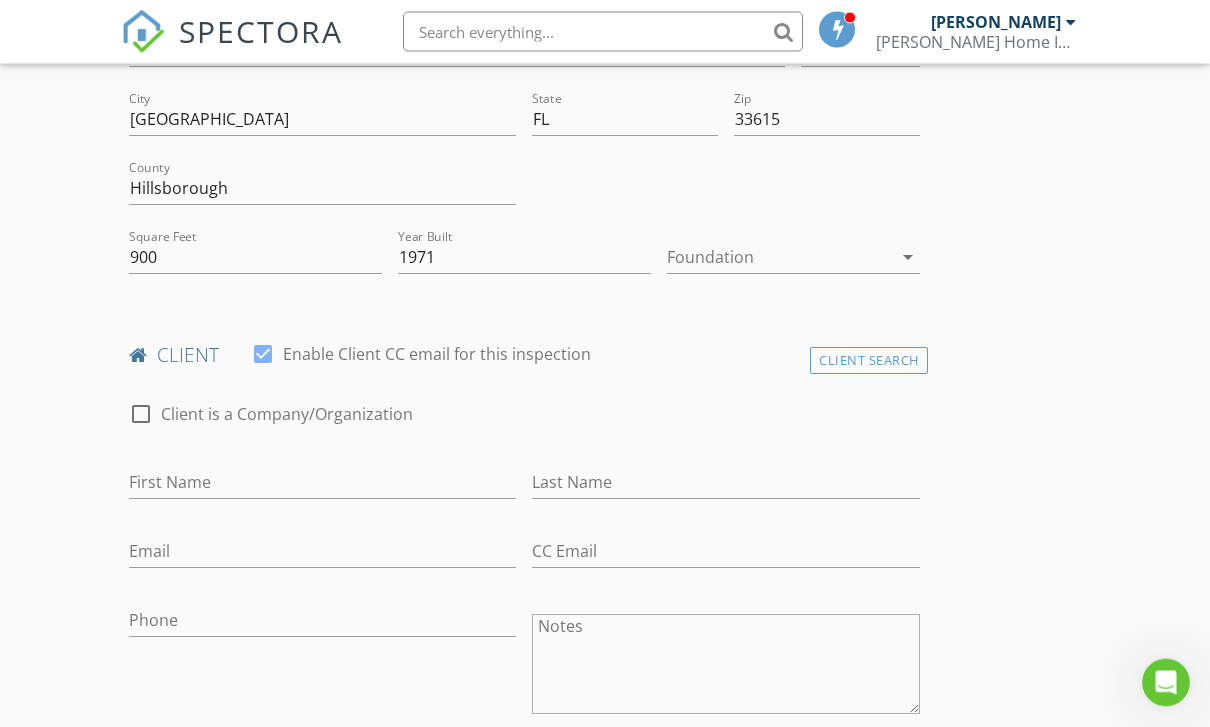 scroll, scrollTop: 586, scrollLeft: 0, axis: vertical 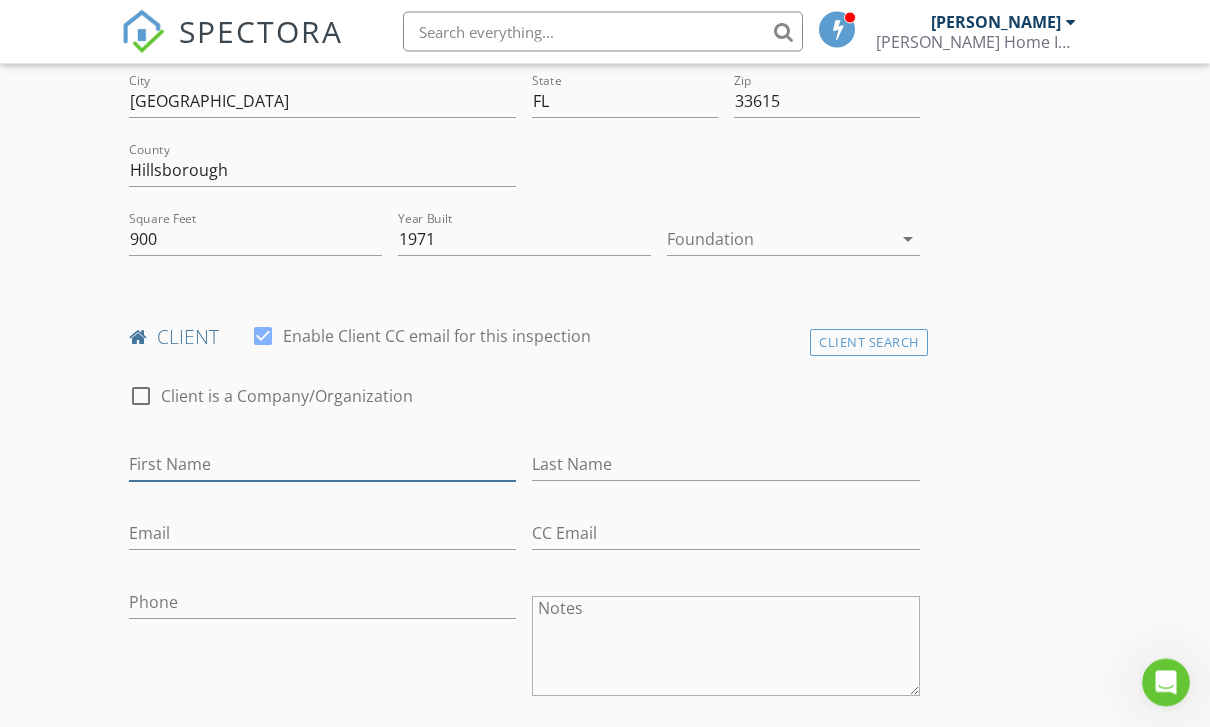 click on "First Name" at bounding box center (322, 465) 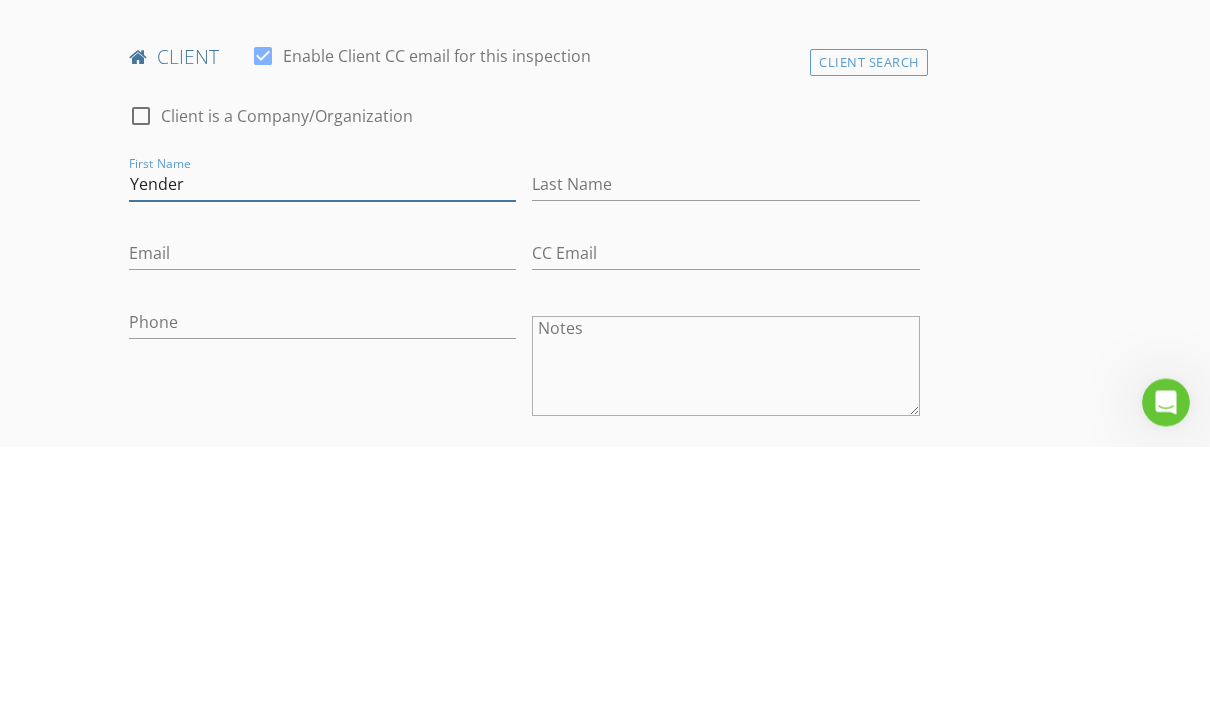 type on "Yender" 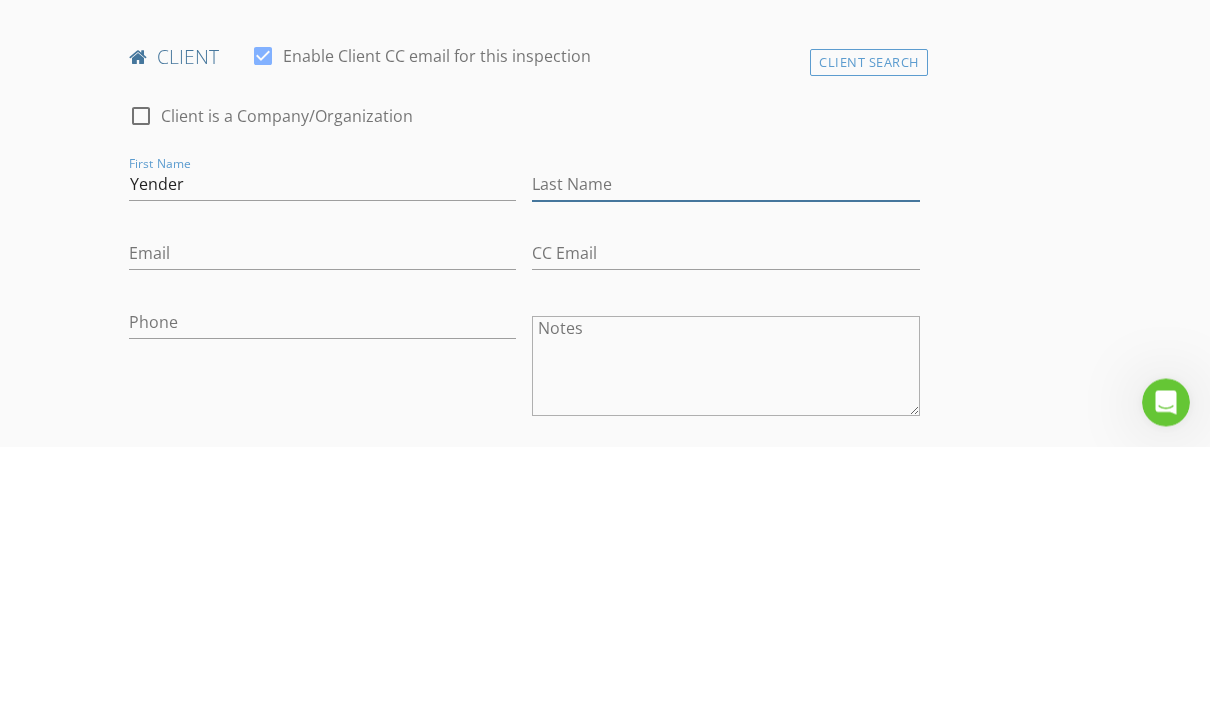 click on "Last Name" at bounding box center (725, 465) 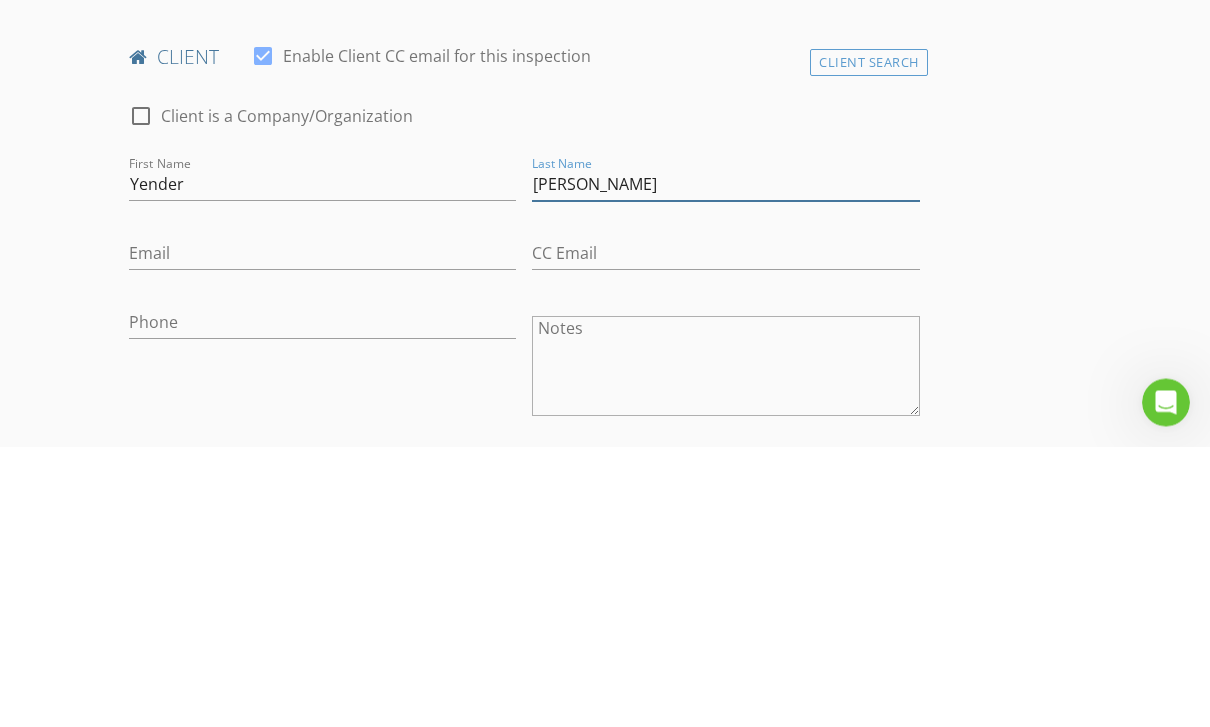 type on "[PERSON_NAME]" 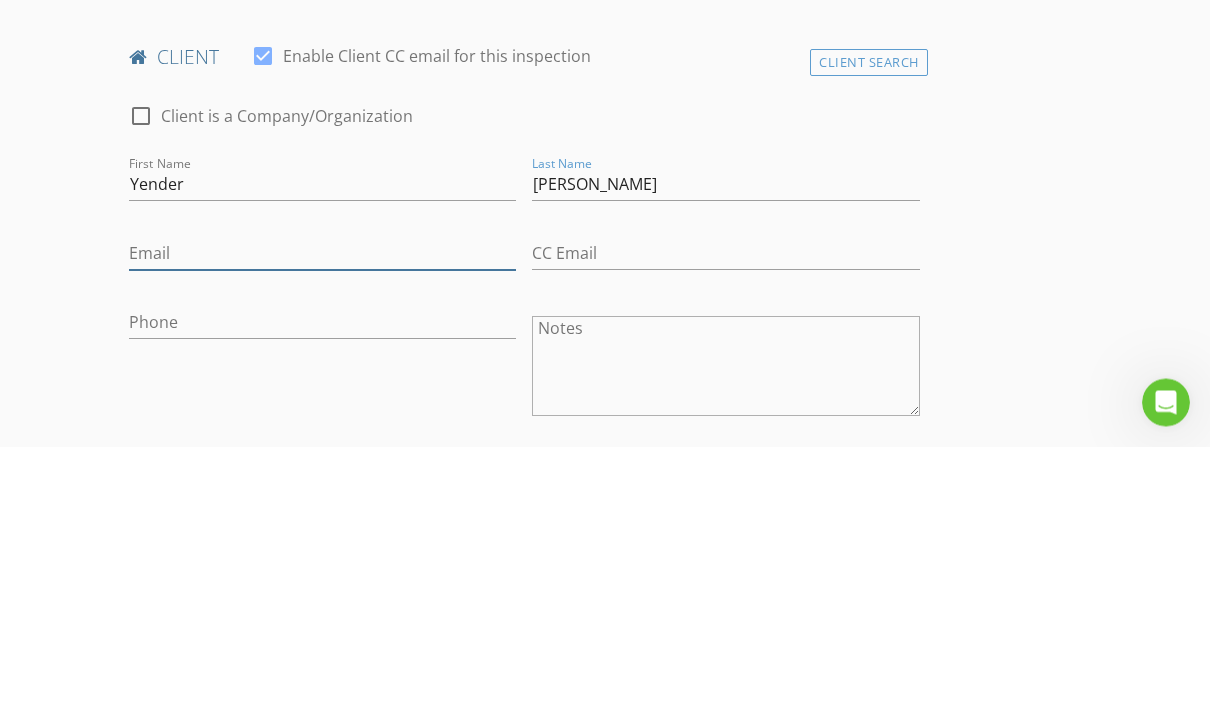 click on "Email" at bounding box center [322, 534] 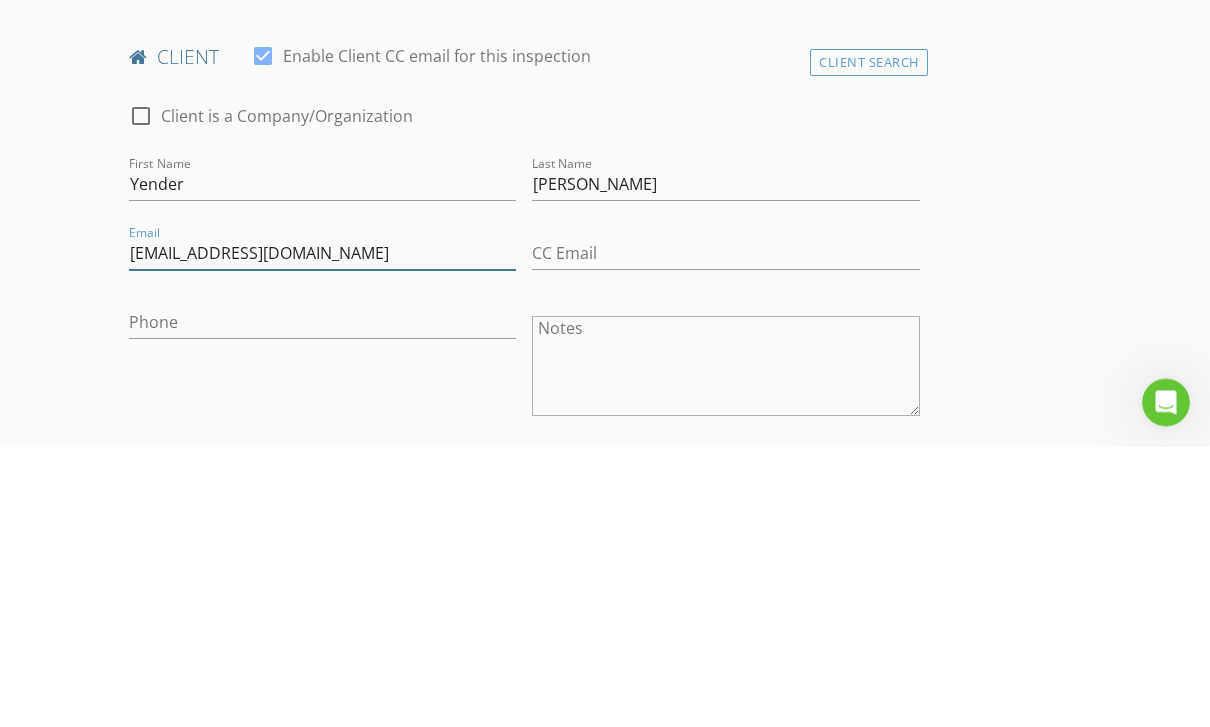 type on "Yender.gutierrez18@gmail.com" 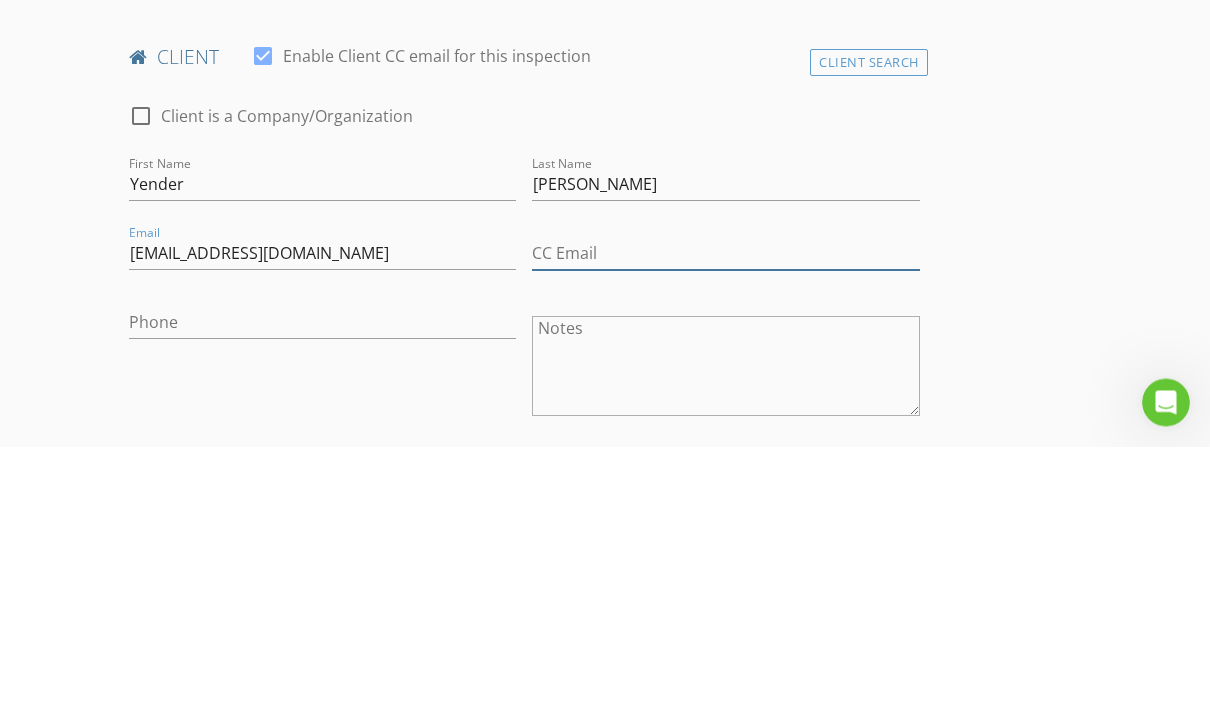 click on "CC Email" at bounding box center [725, 534] 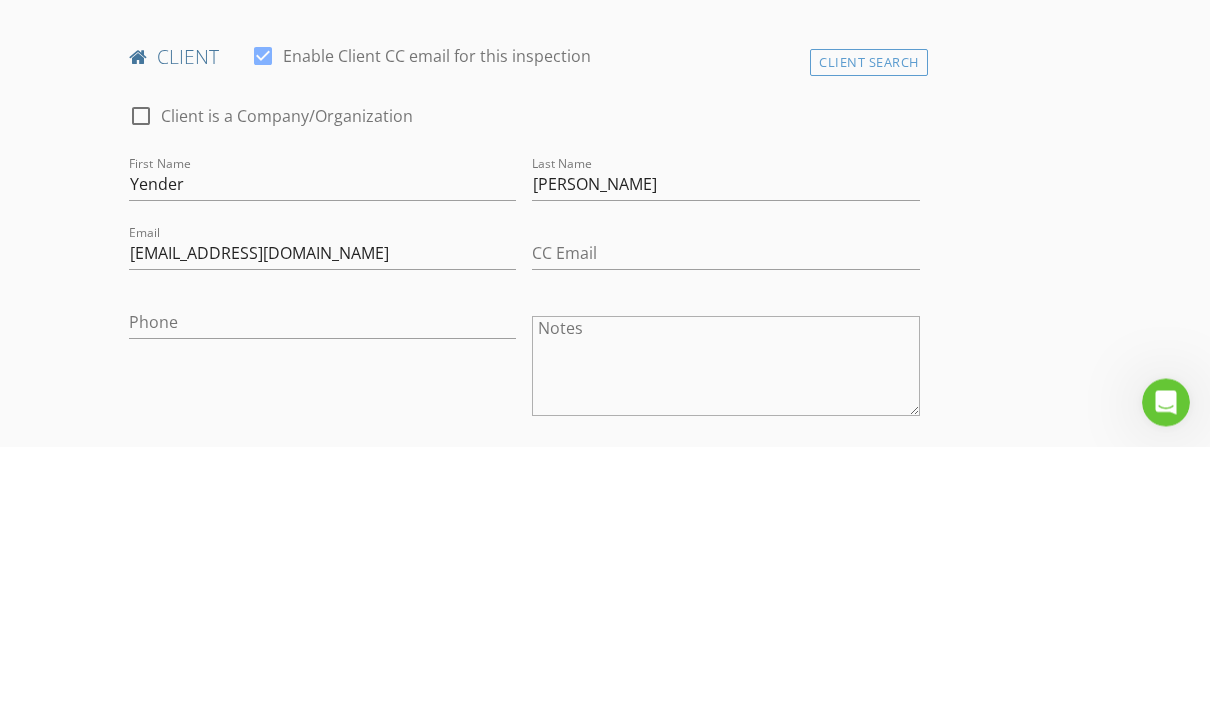scroll, scrollTop: 867, scrollLeft: 0, axis: vertical 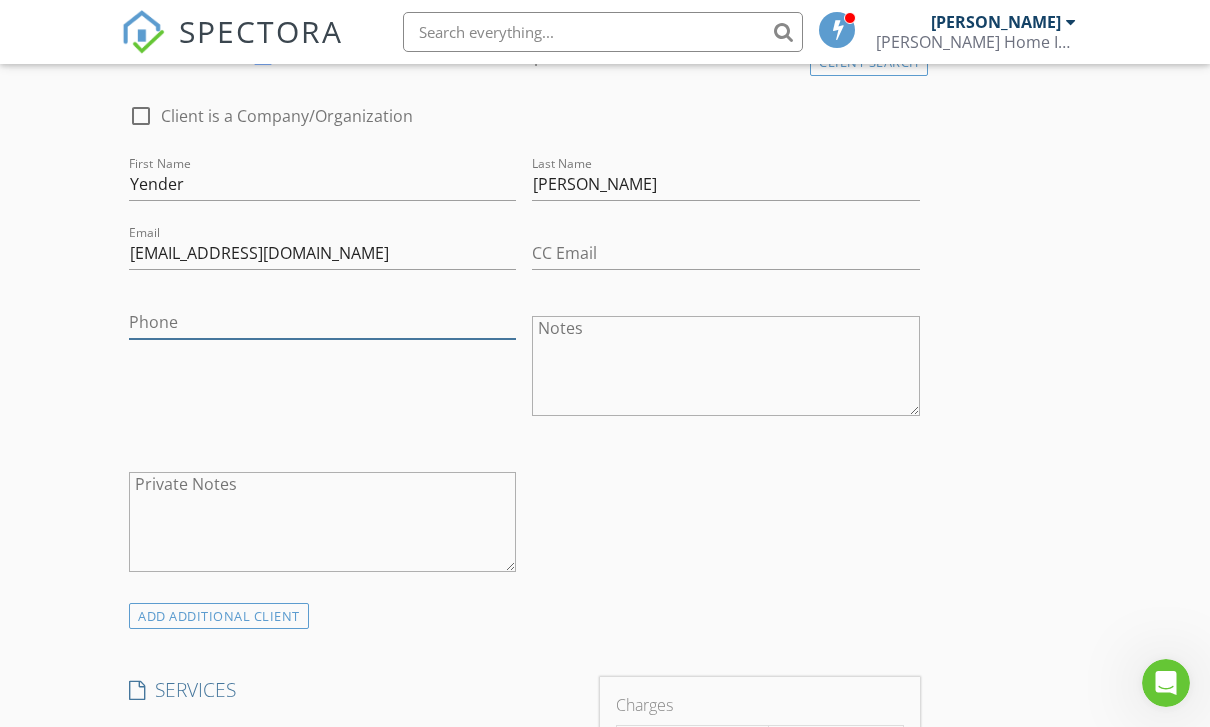 click on "Phone" at bounding box center (322, 322) 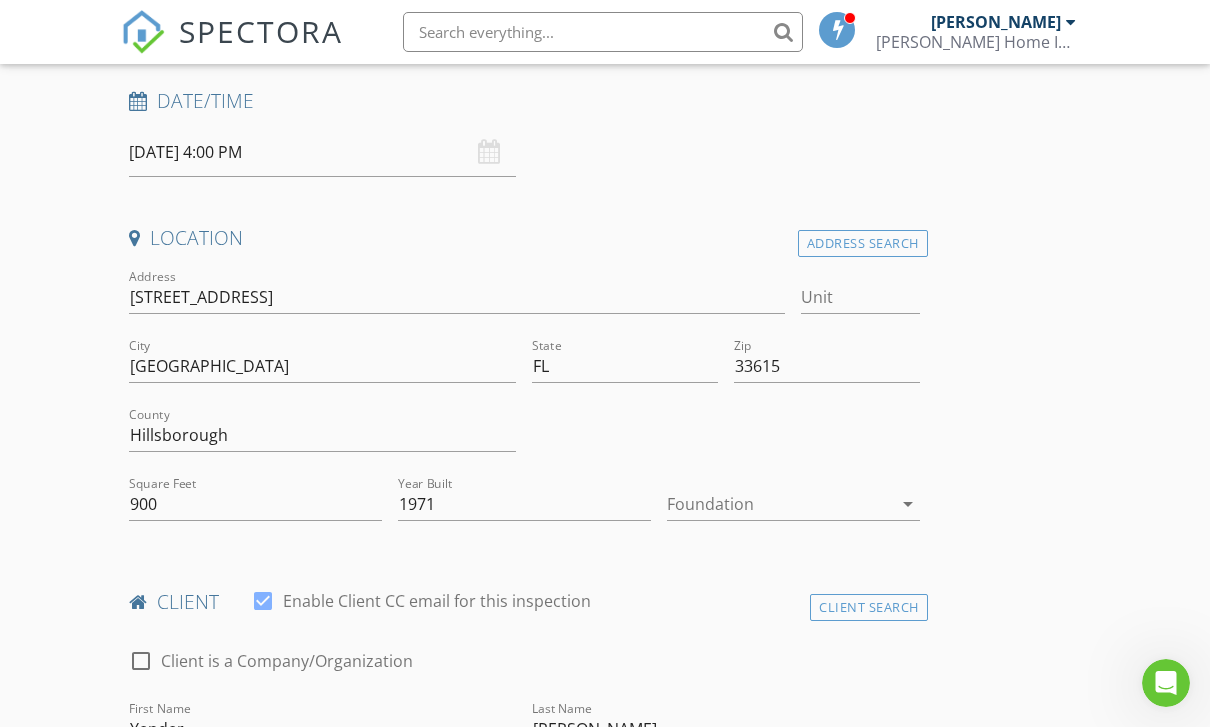 scroll, scrollTop: 0, scrollLeft: 0, axis: both 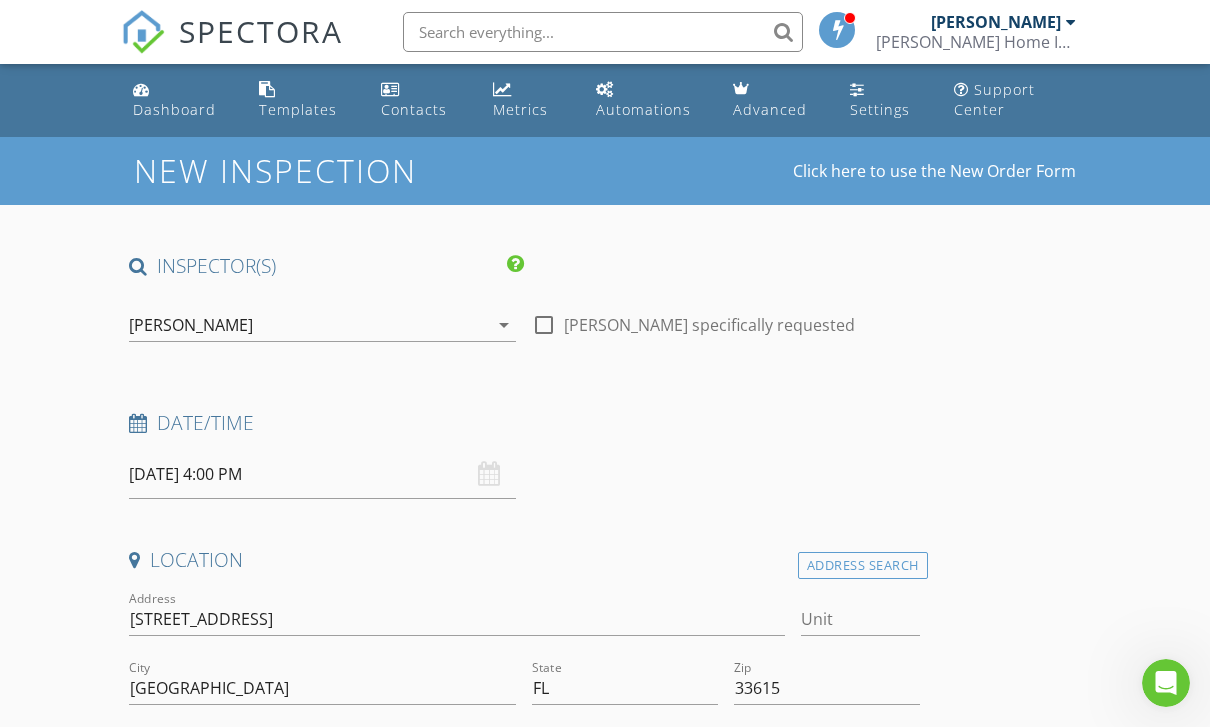 type on "[PHONE_NUMBER]" 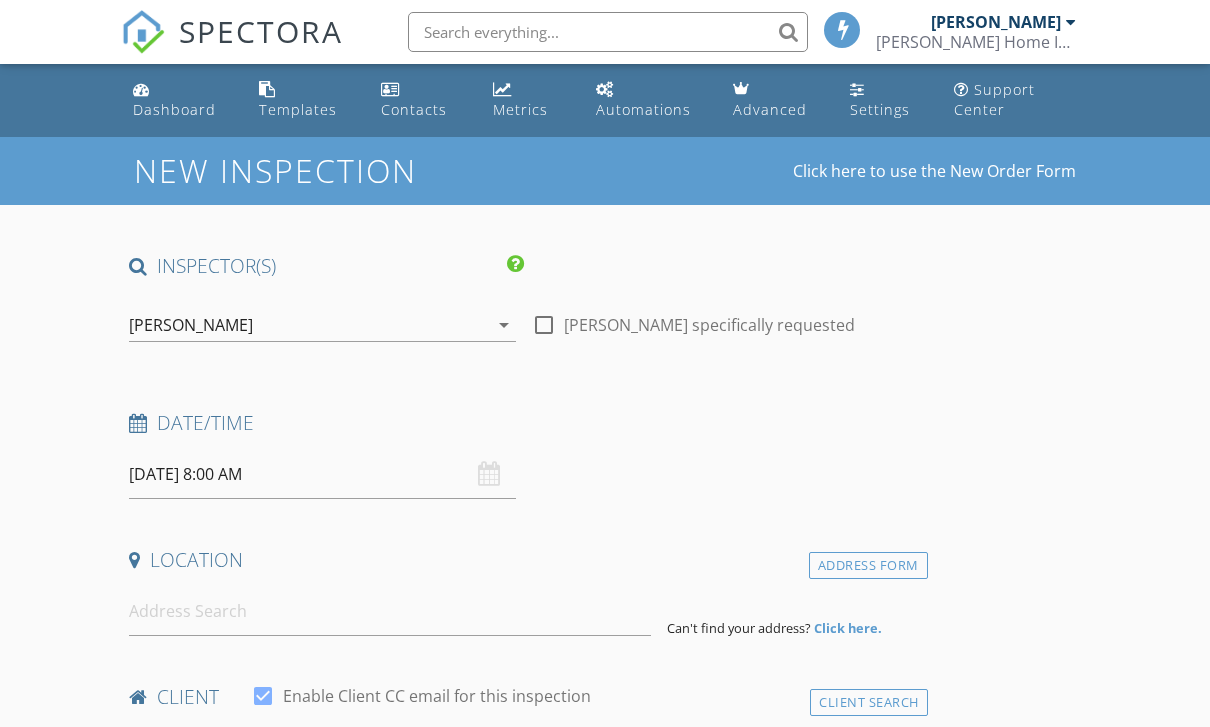 scroll, scrollTop: 0, scrollLeft: 0, axis: both 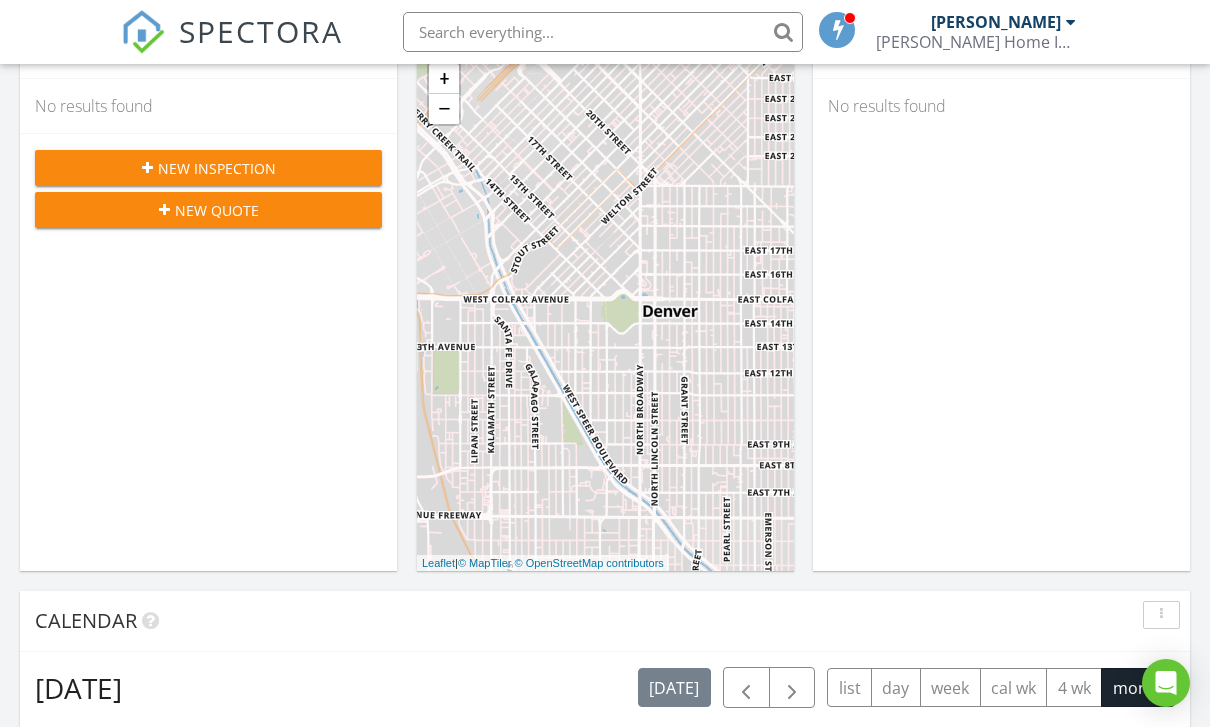 click at bounding box center [603, 32] 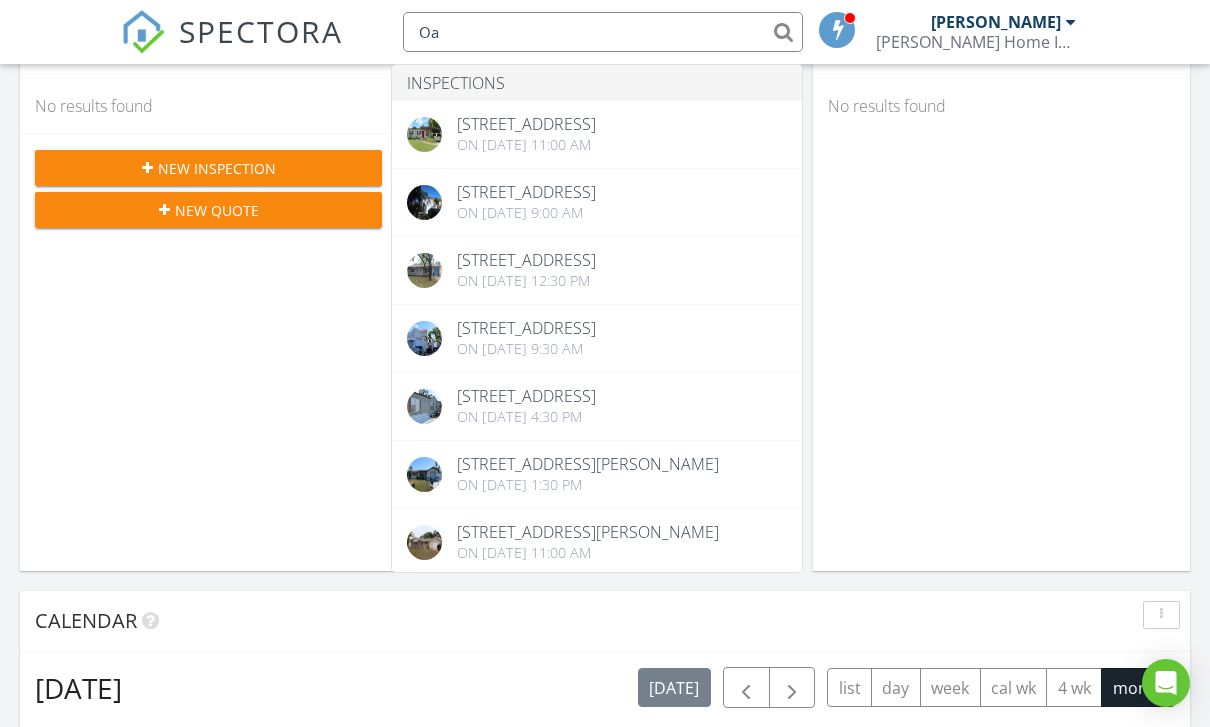 type on "Oa" 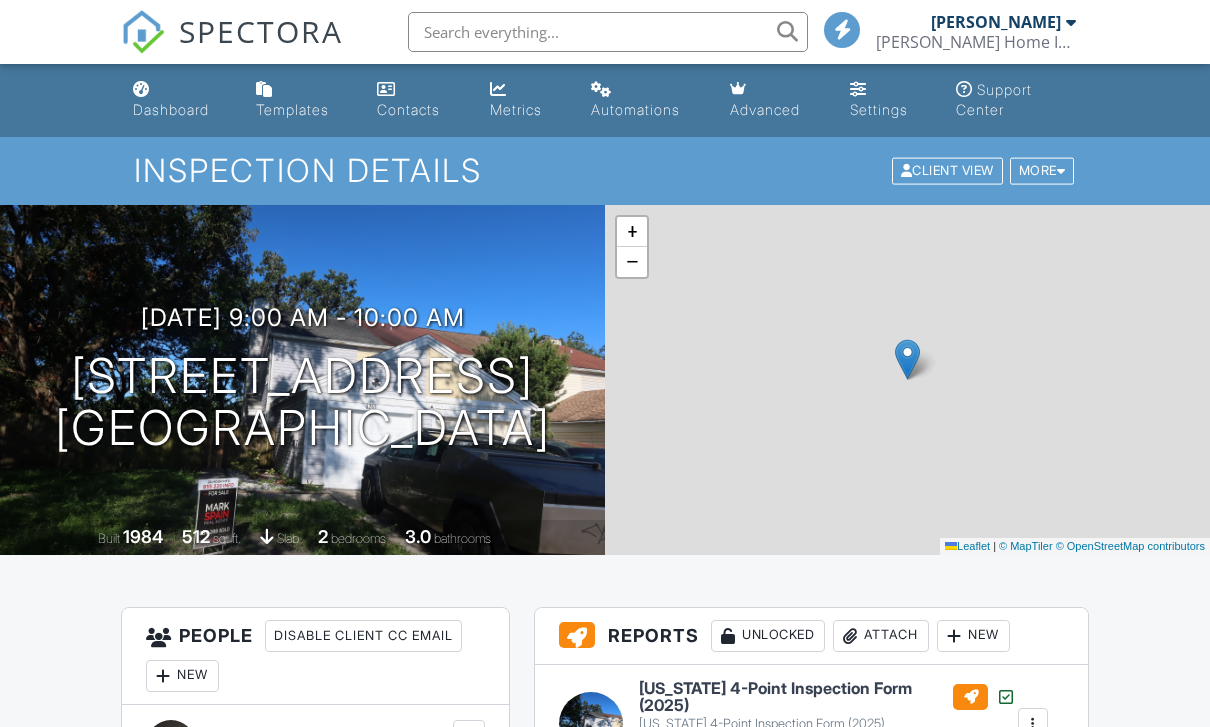scroll, scrollTop: 0, scrollLeft: 0, axis: both 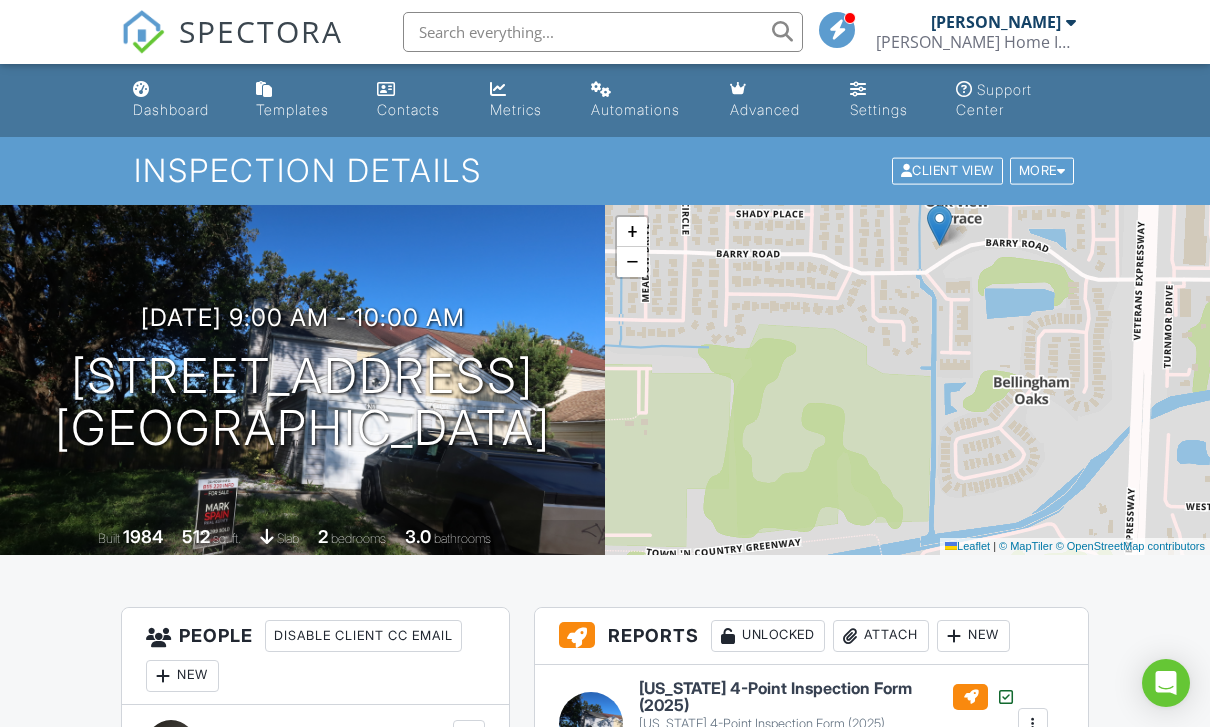 click on "Contacts" at bounding box center (408, 109) 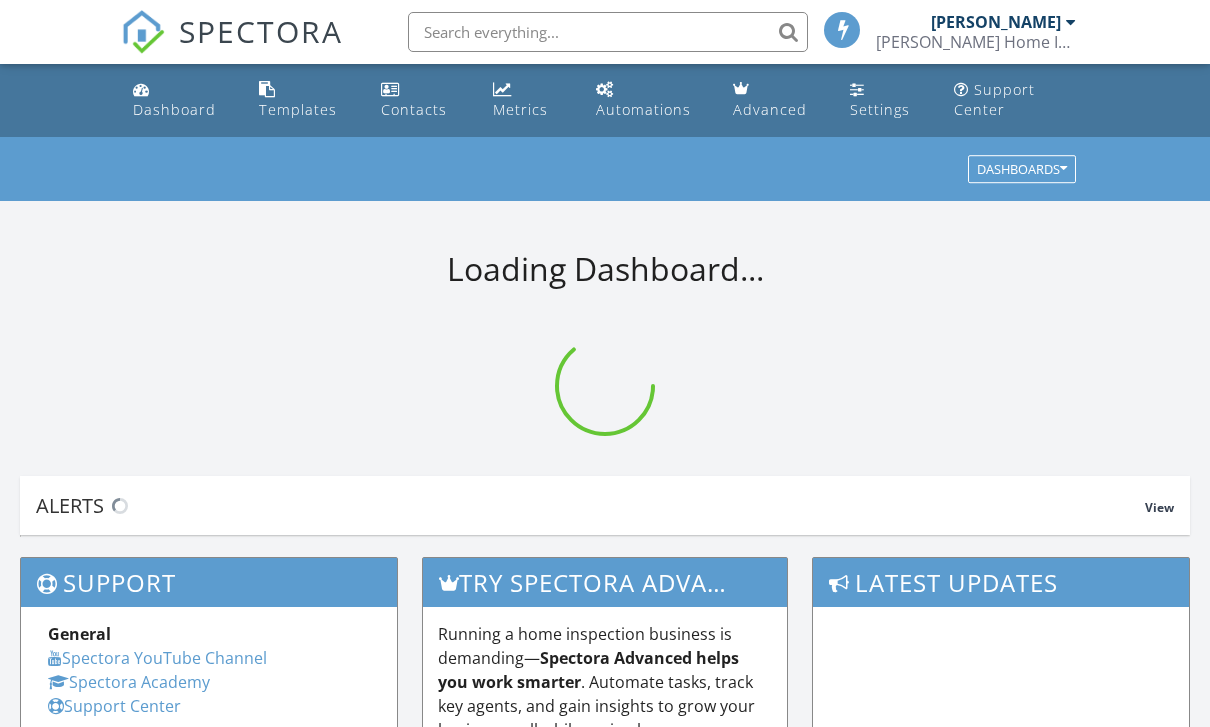 scroll, scrollTop: 0, scrollLeft: 0, axis: both 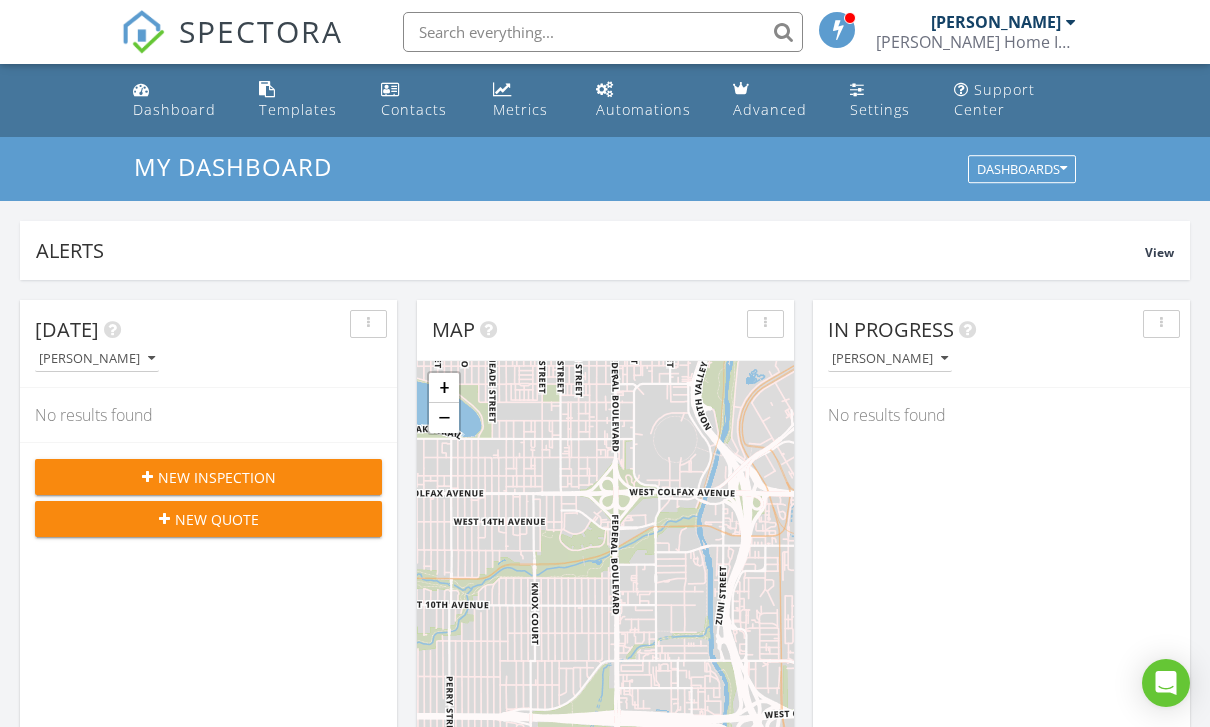 click at bounding box center (147, 477) 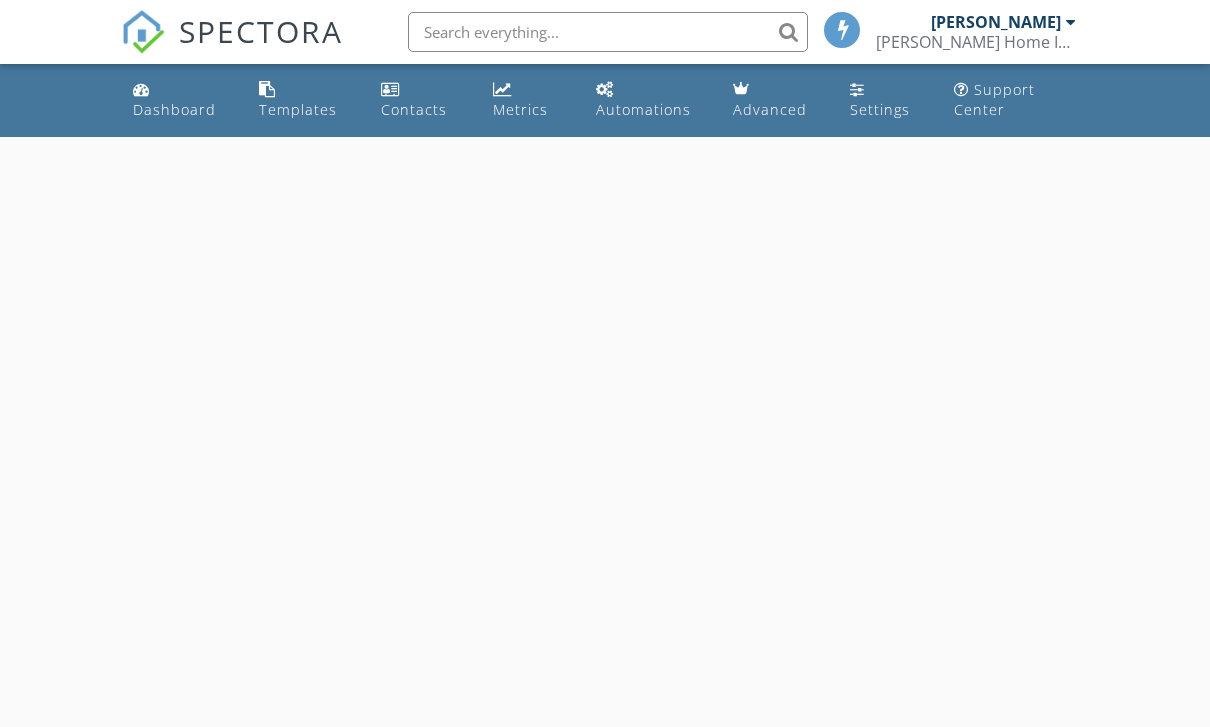 scroll, scrollTop: 0, scrollLeft: 0, axis: both 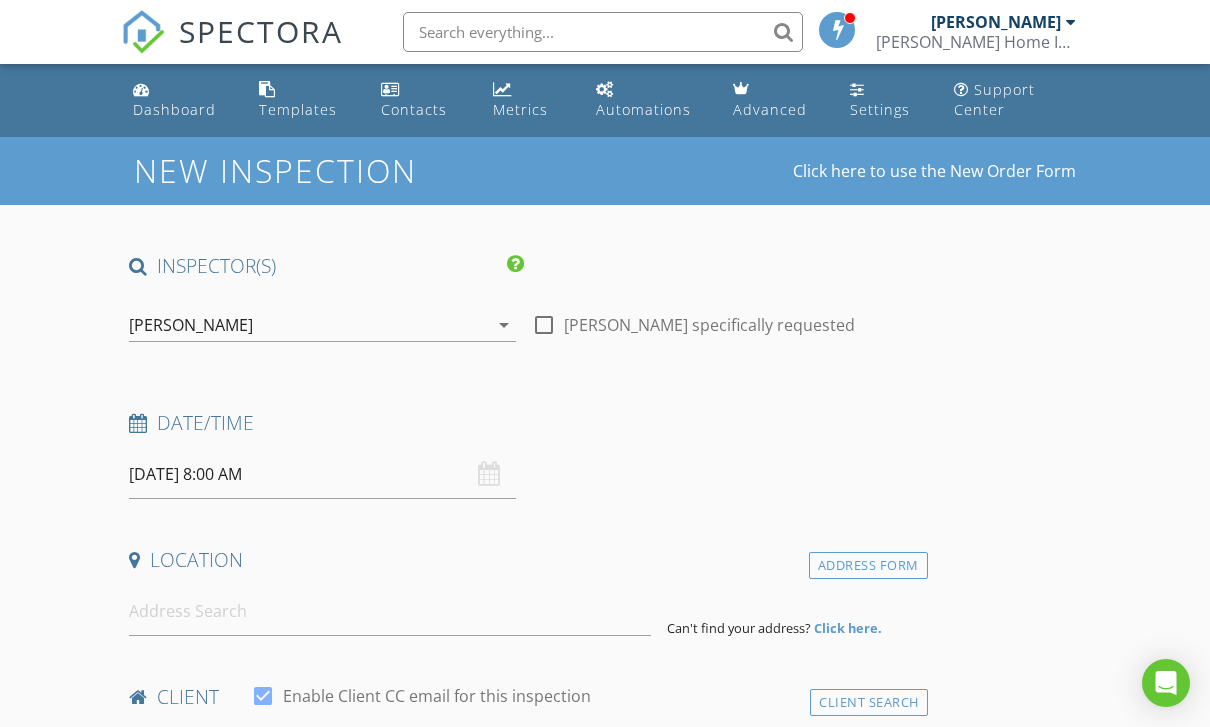 click on "[DATE] 8:00 AM" at bounding box center [322, 474] 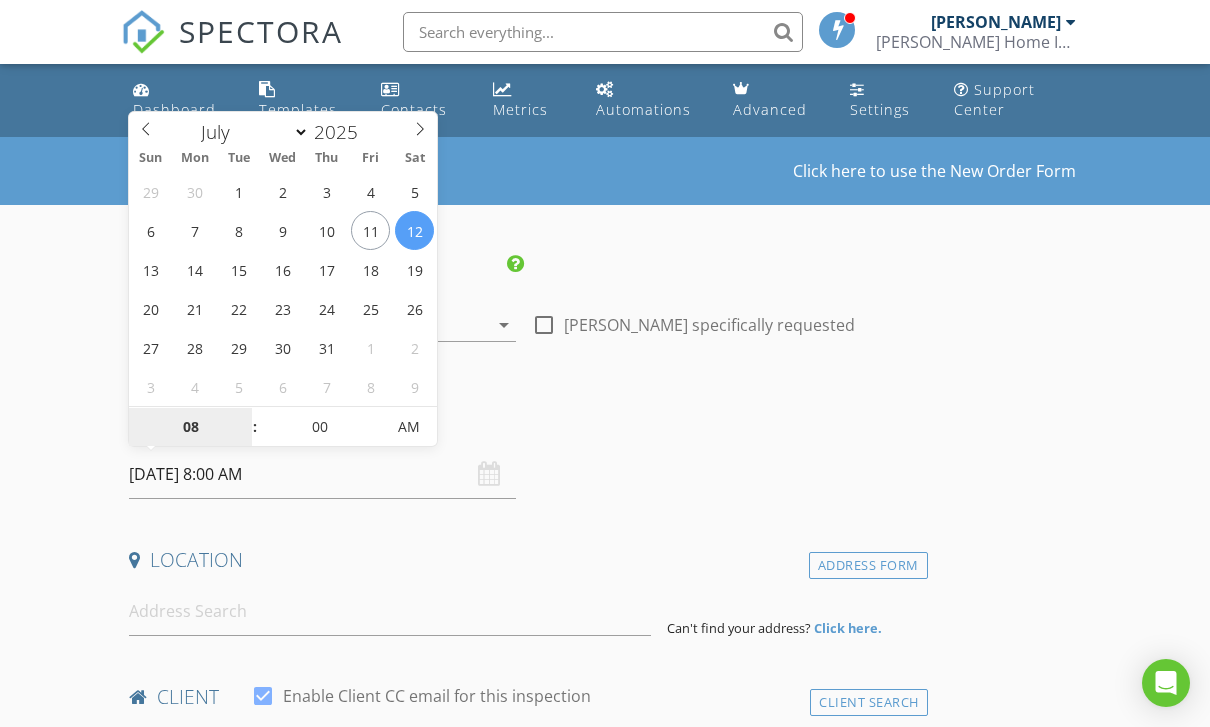 click on "08" at bounding box center [190, 428] 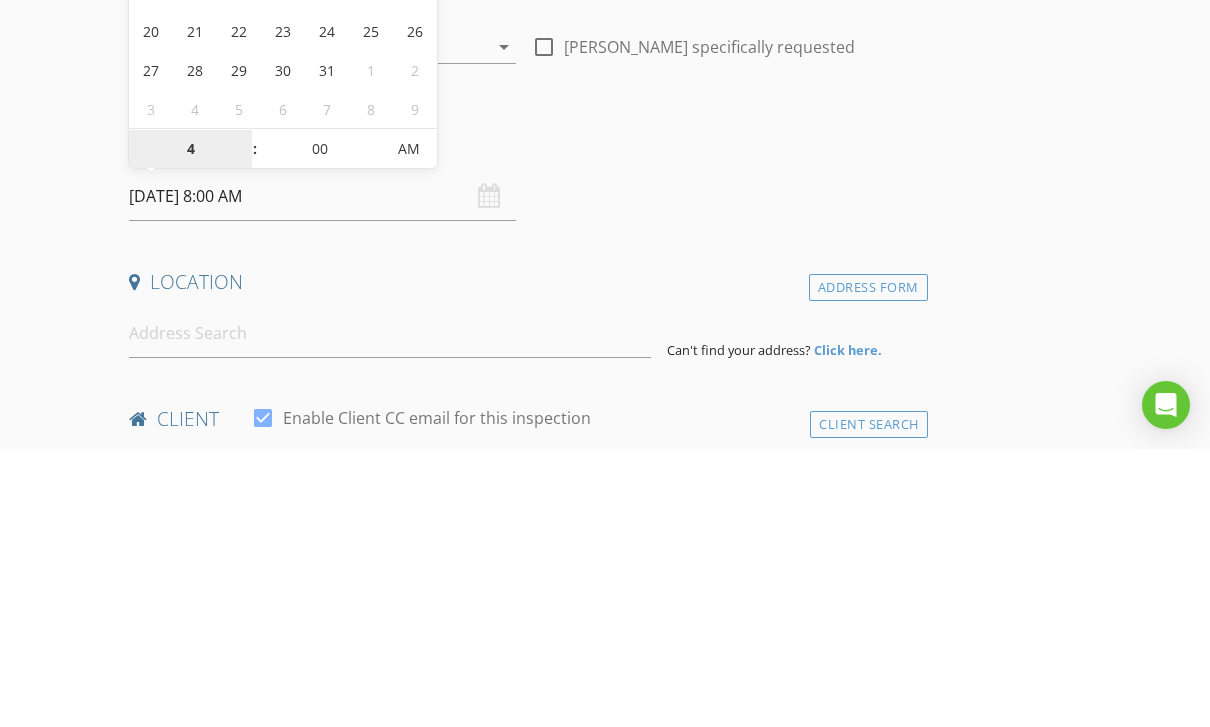 type on "04" 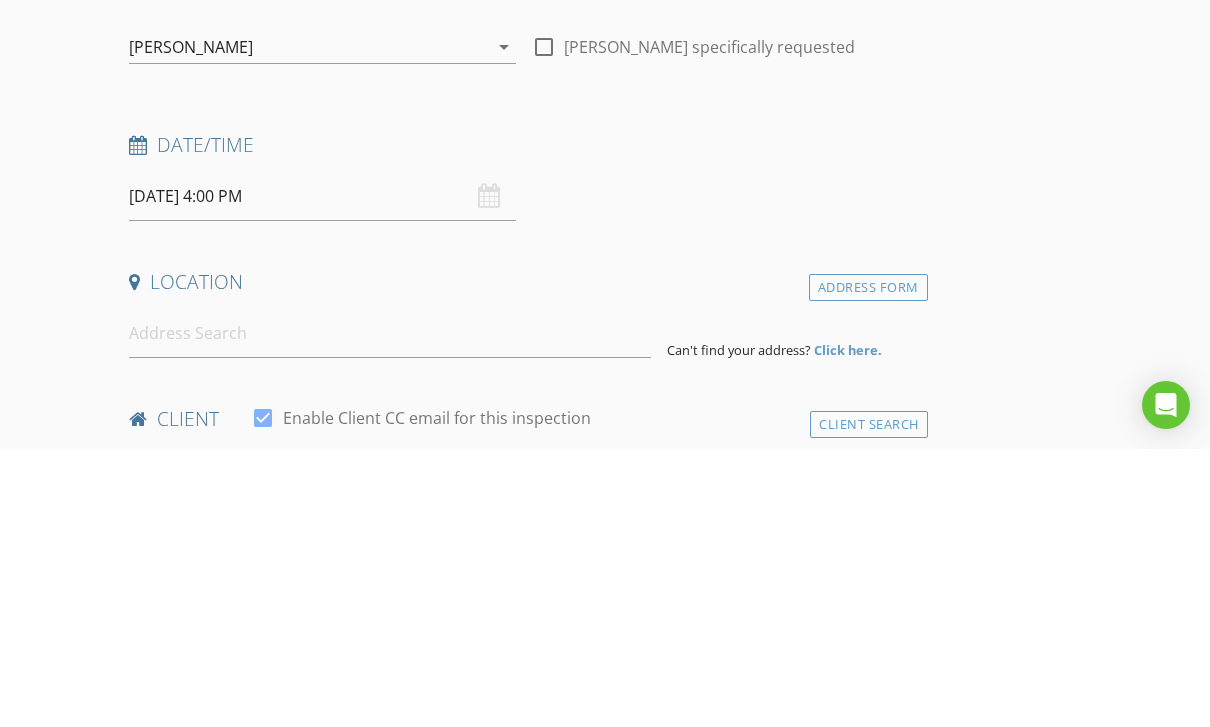 scroll, scrollTop: 278, scrollLeft: 0, axis: vertical 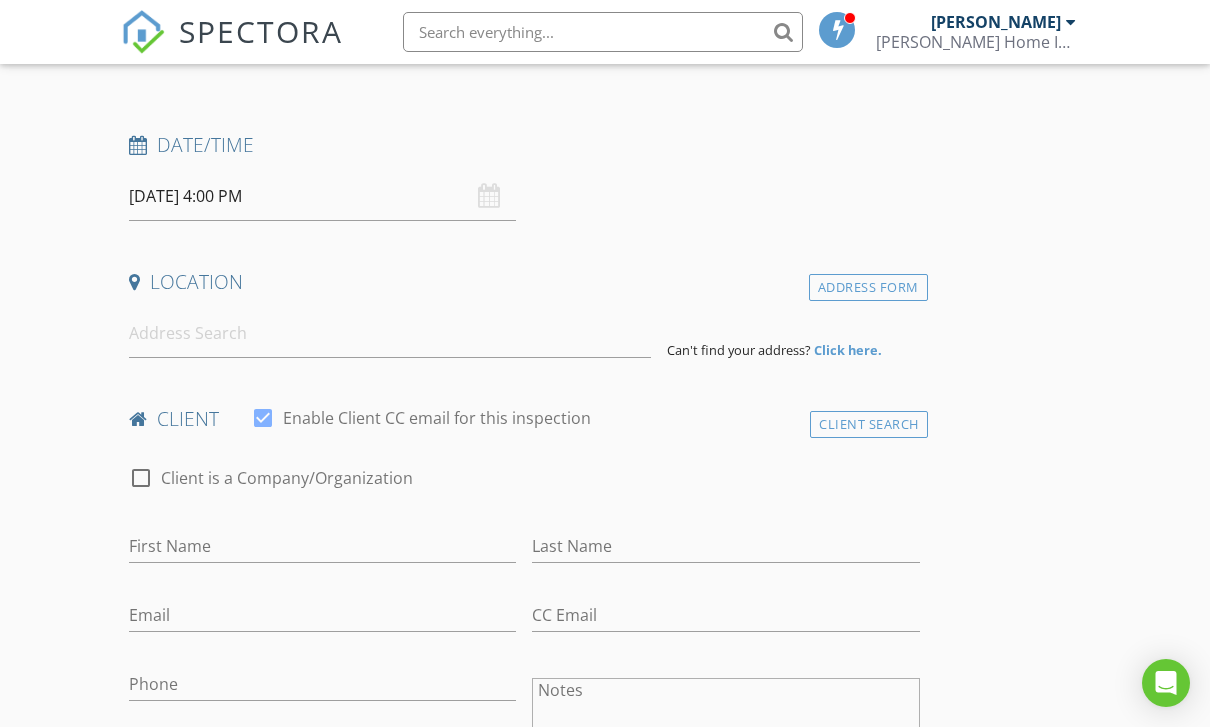 click on "Location" at bounding box center [524, 282] 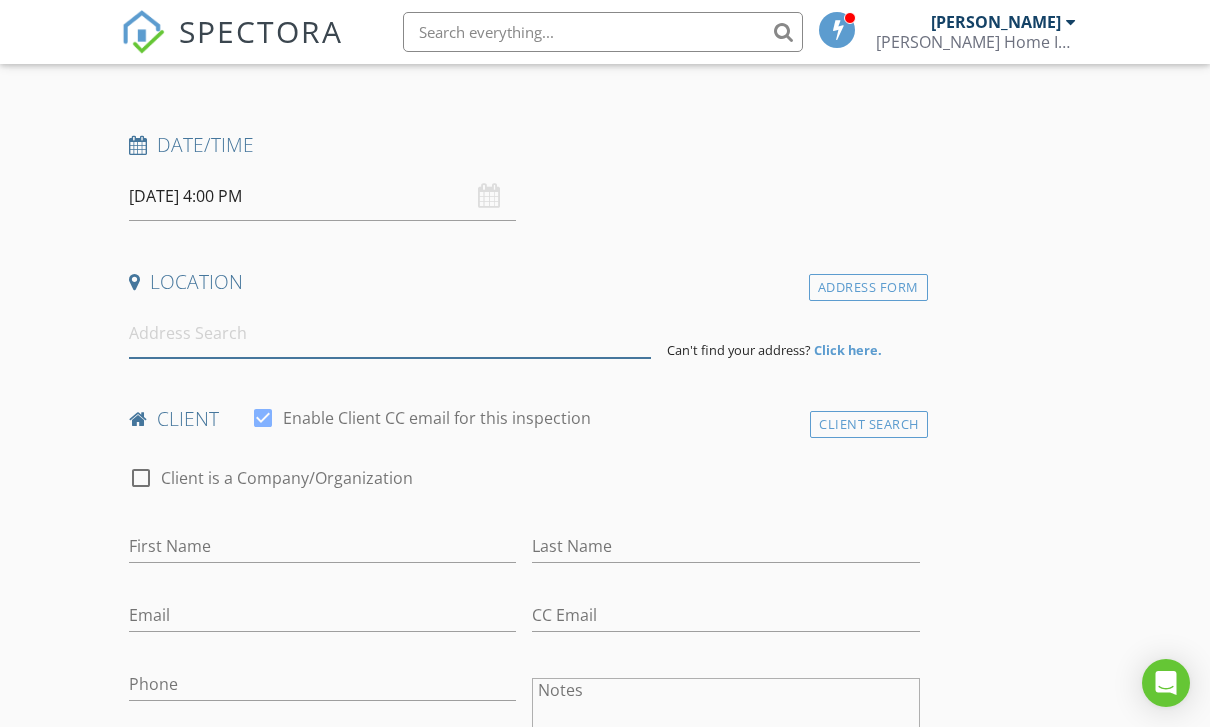 click at bounding box center [390, 333] 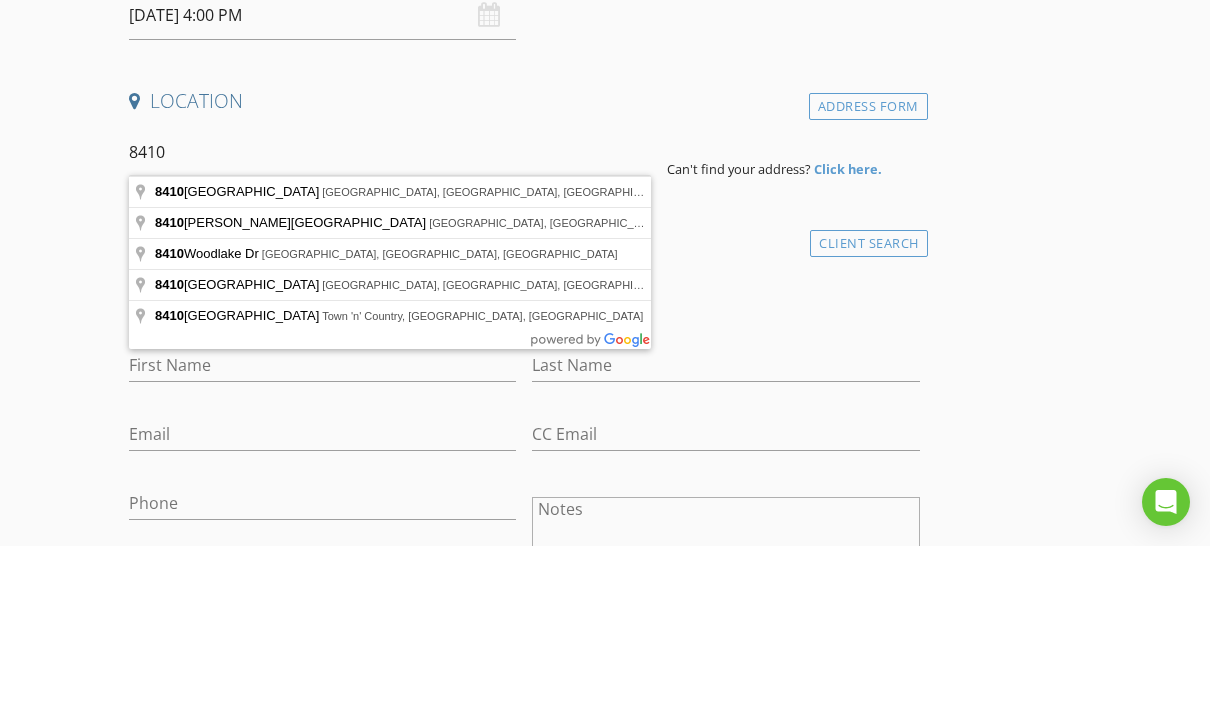 type on "8410 Woodlake Dr, Tampa, FL, USA" 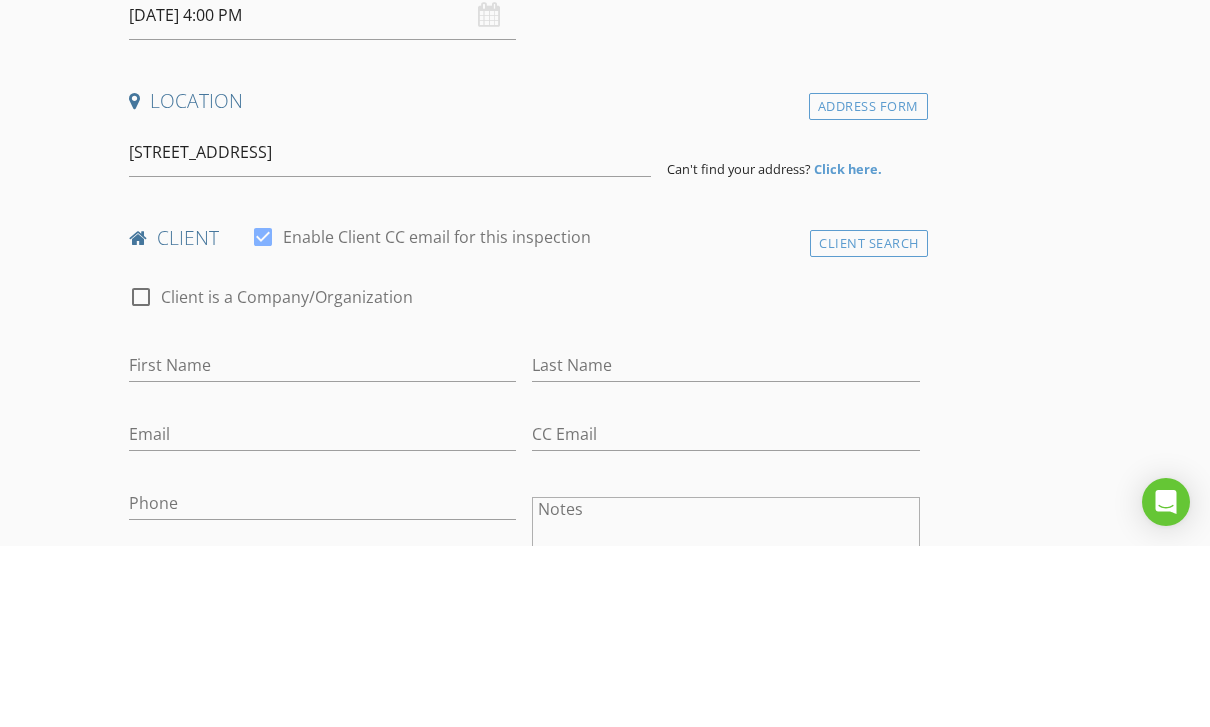 scroll, scrollTop: 459, scrollLeft: 0, axis: vertical 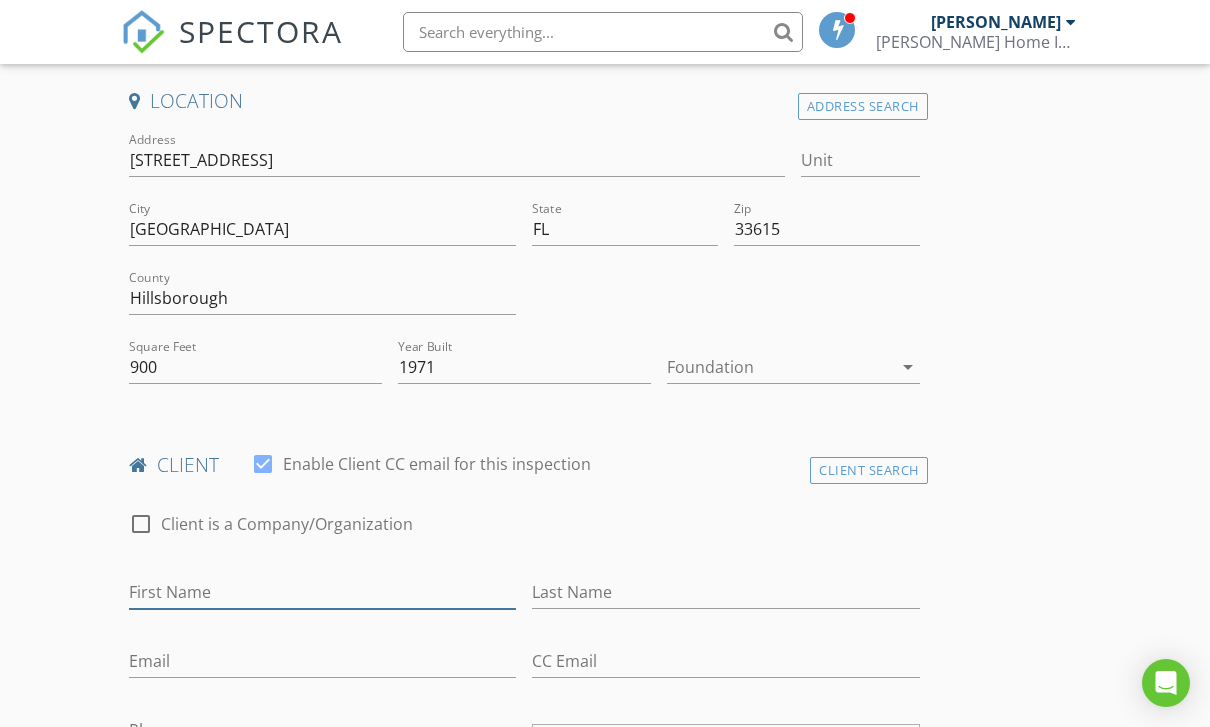 click on "First Name" at bounding box center (322, 592) 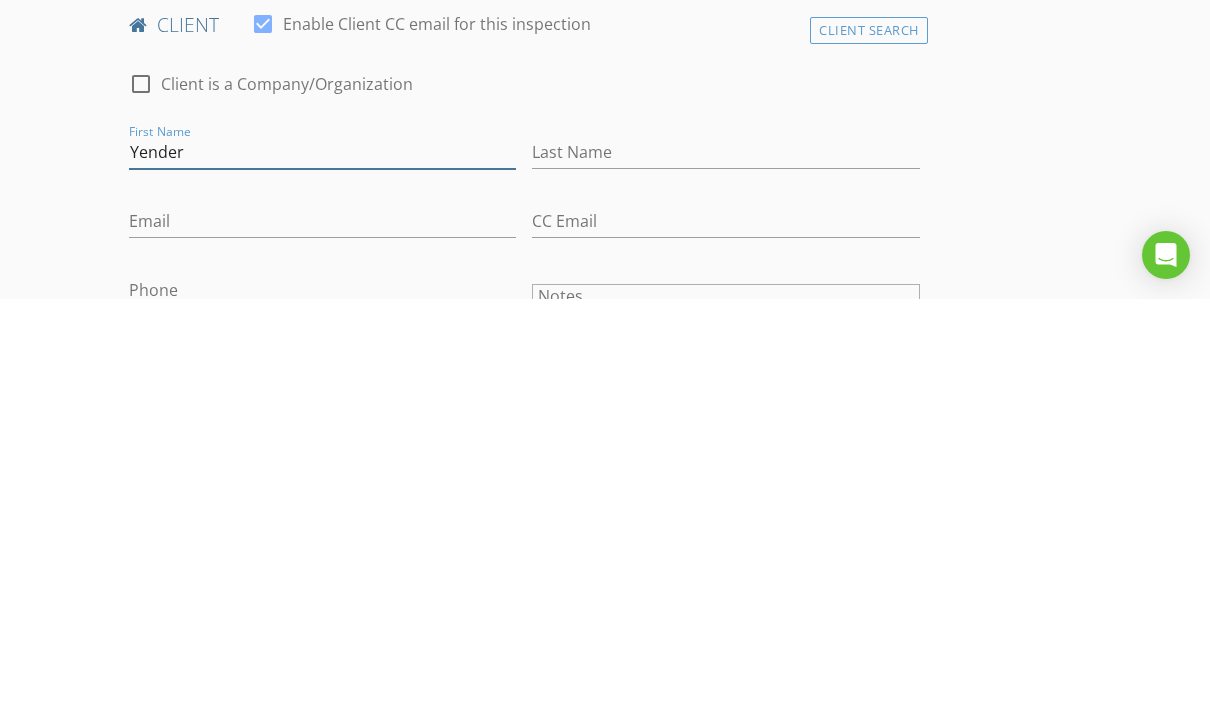 type on "Yender" 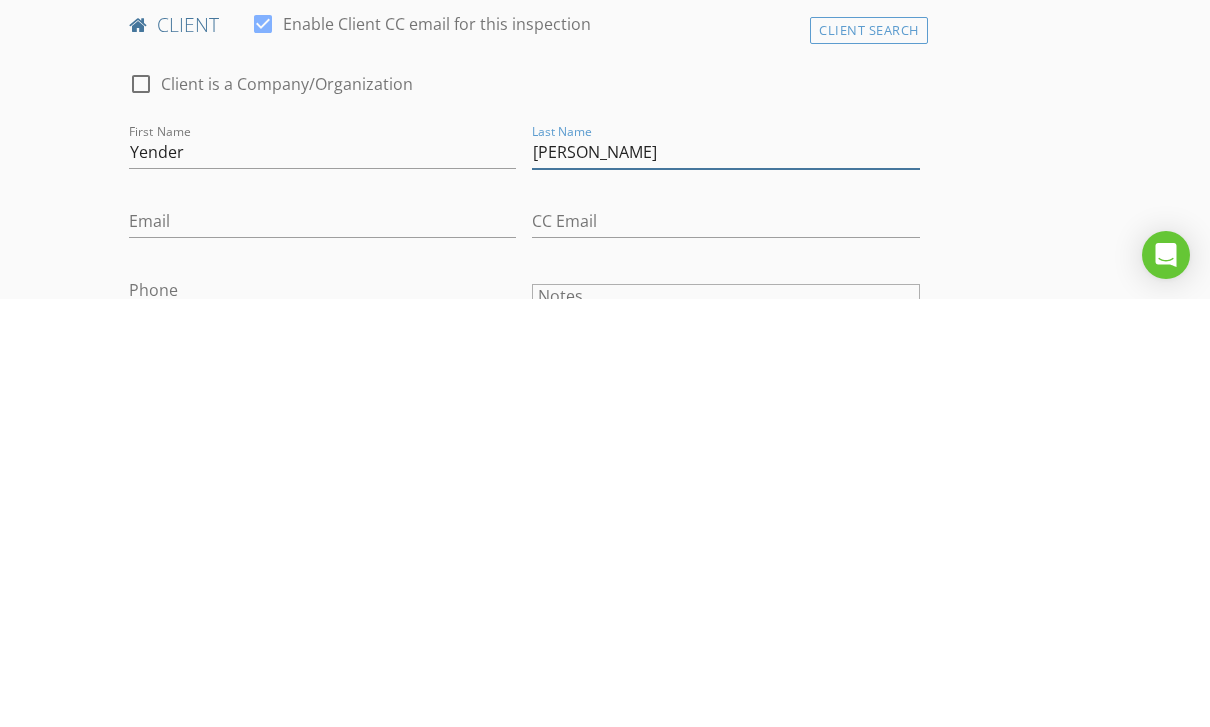 type on "[PERSON_NAME]" 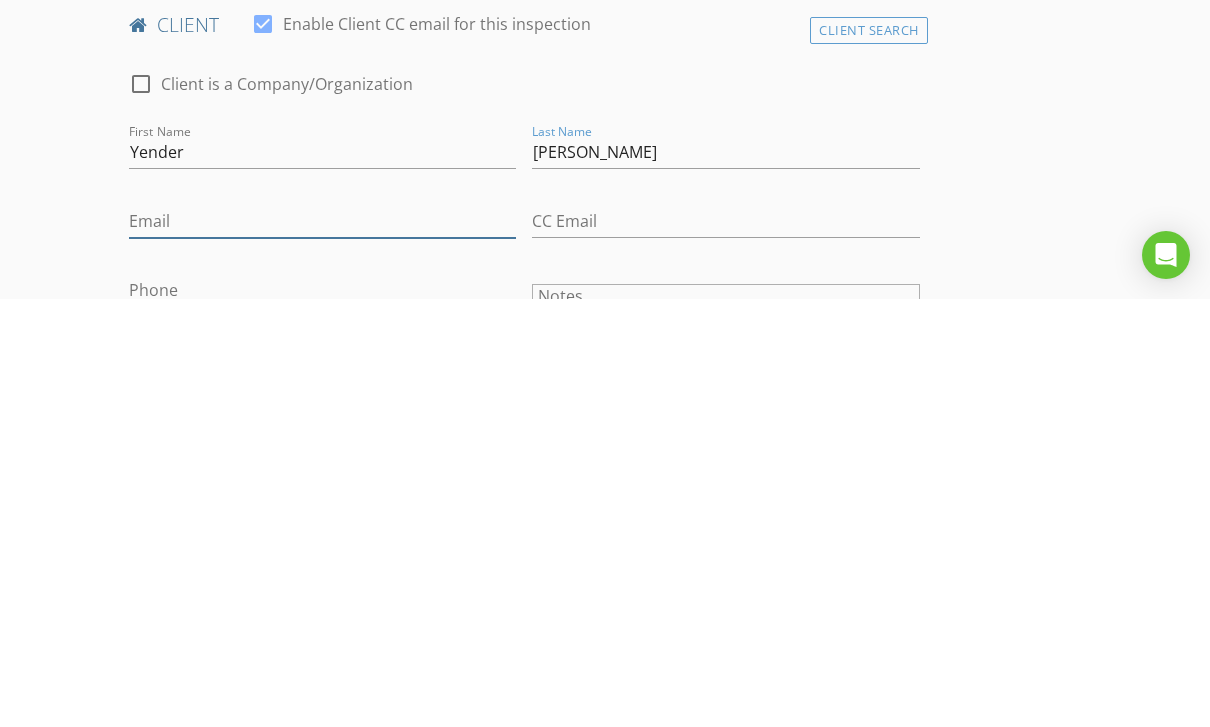 click on "Email" at bounding box center [322, 649] 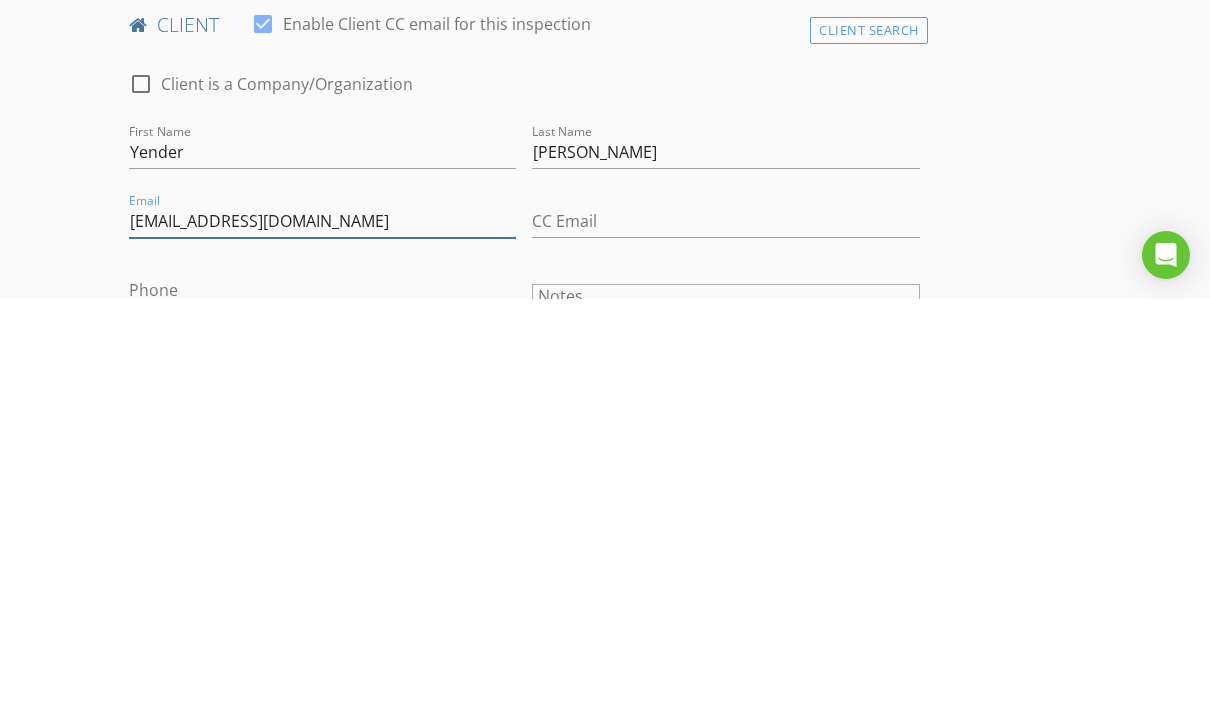 type on "Yender.gutierrez18@gmail.com" 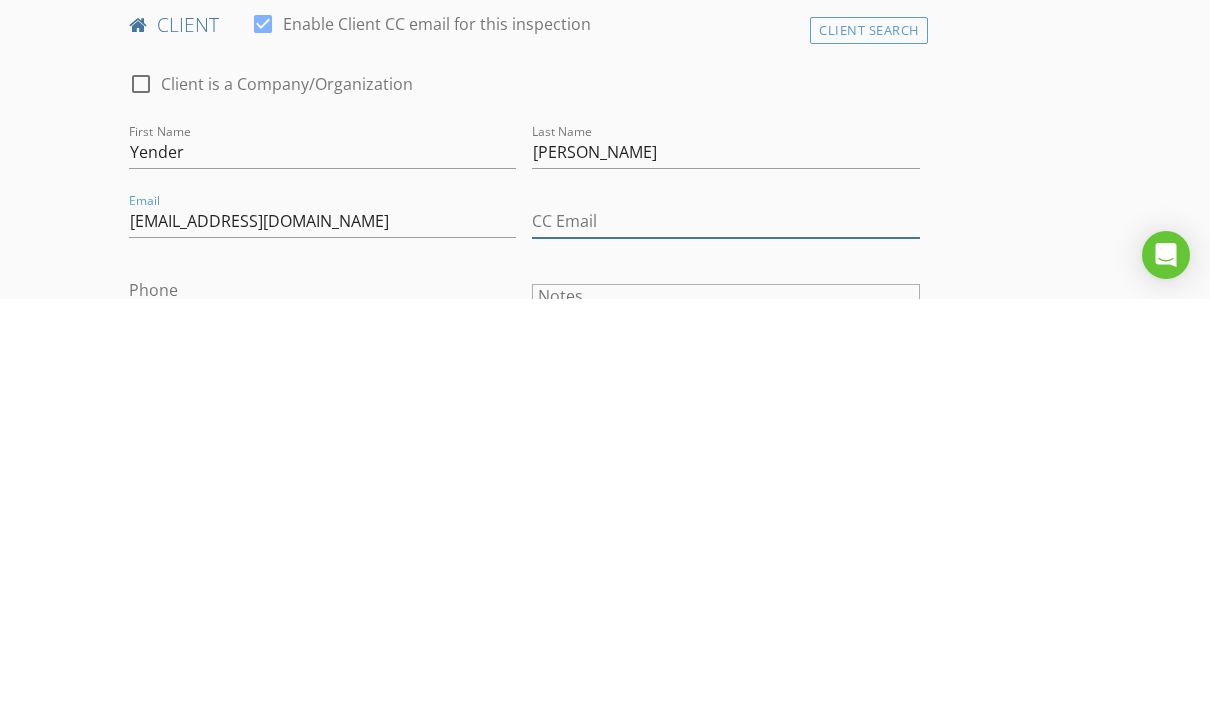click on "CC Email" at bounding box center (725, 649) 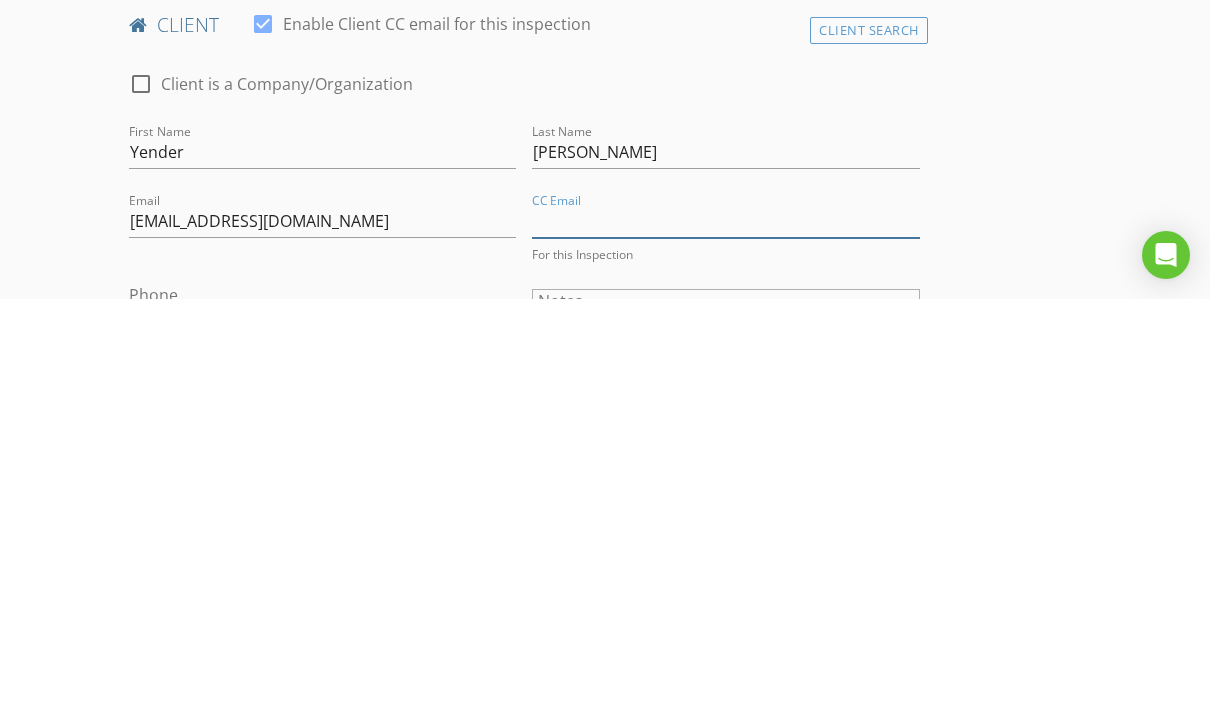 click on "CC Email" at bounding box center [725, 649] 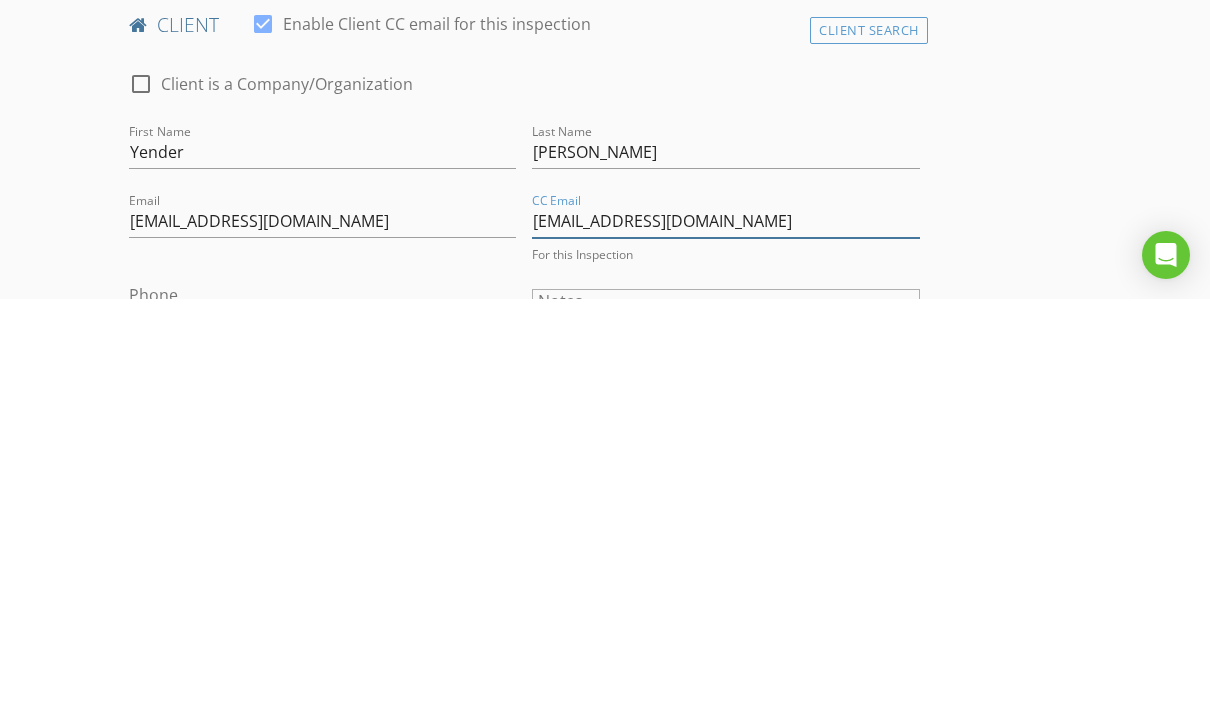 scroll, scrollTop: 471, scrollLeft: 0, axis: vertical 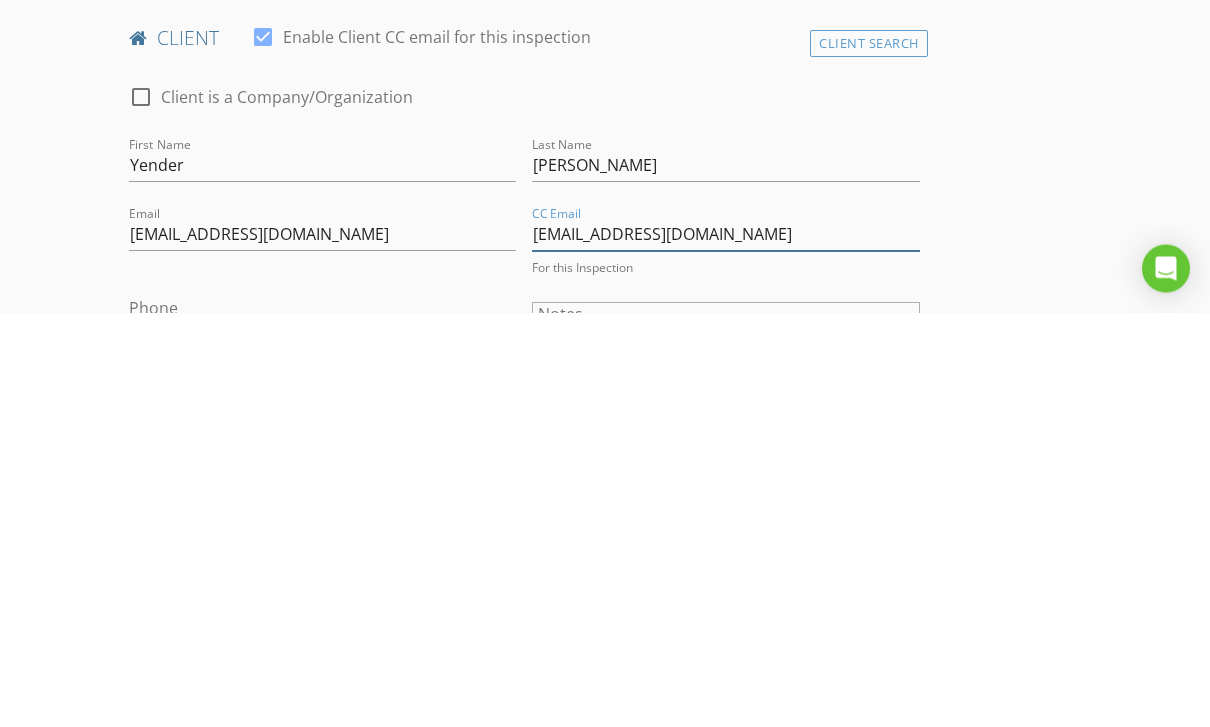 type on "[EMAIL_ADDRESS][DOMAIN_NAME]" 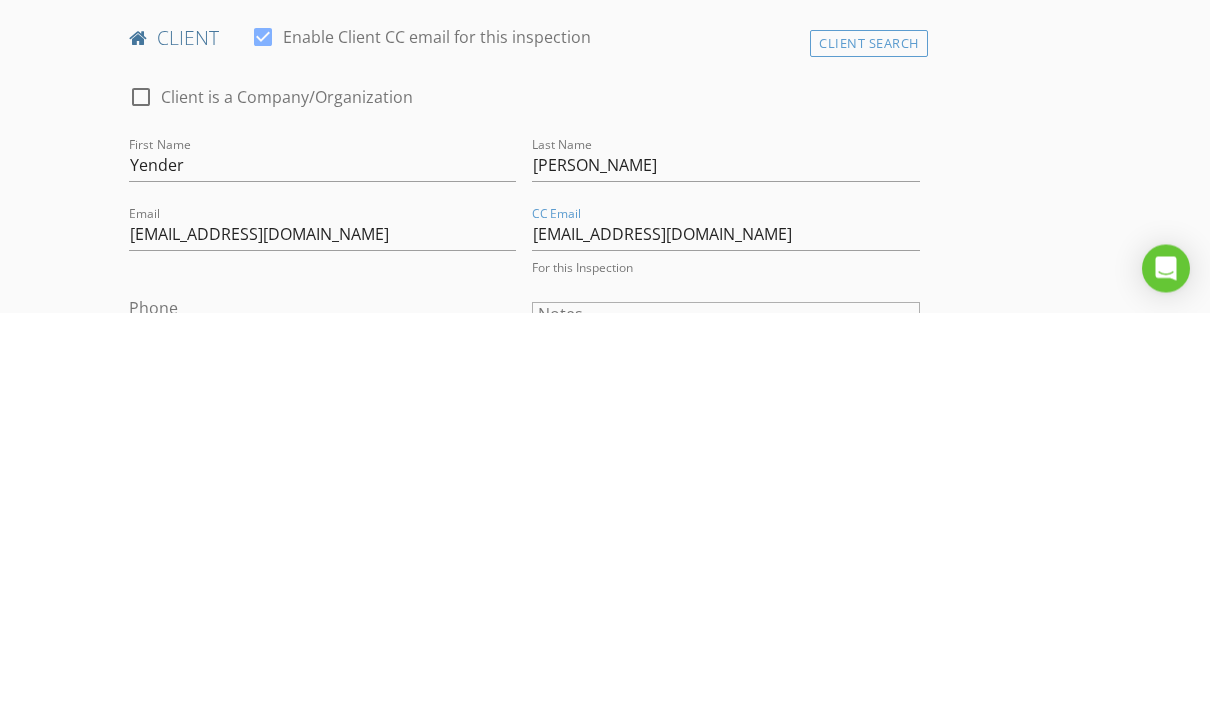 click on "Phone" at bounding box center [322, 723] 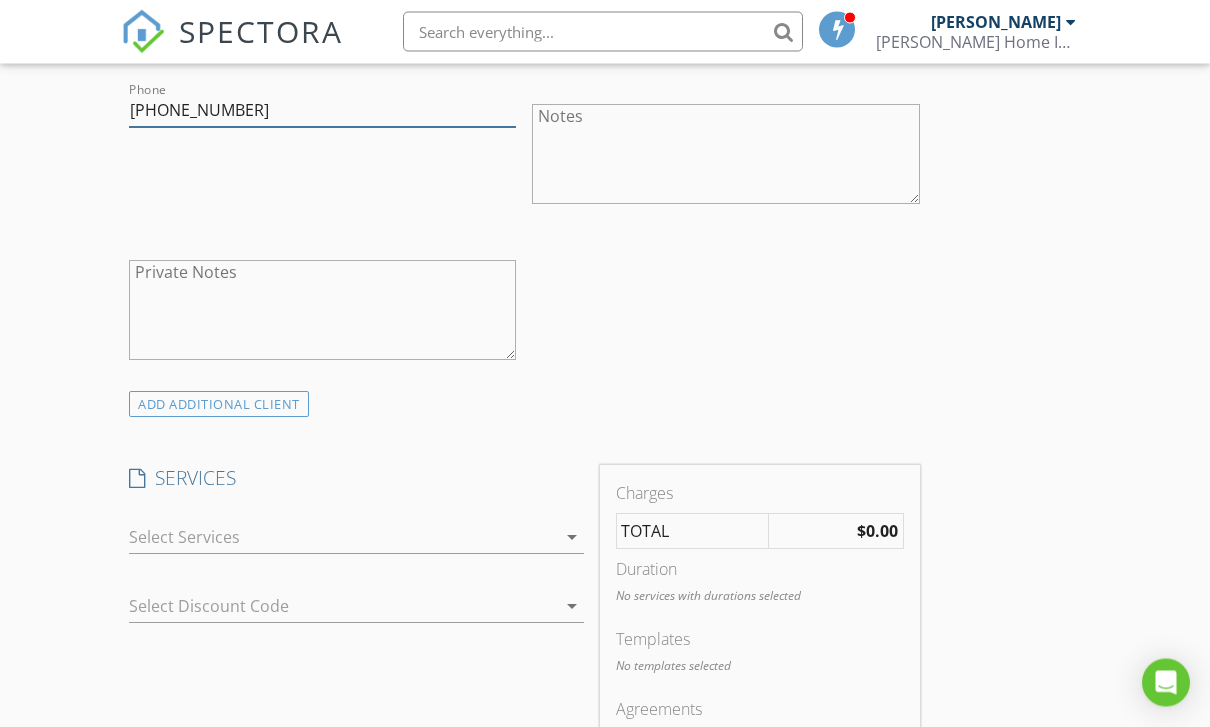 scroll, scrollTop: 1079, scrollLeft: 0, axis: vertical 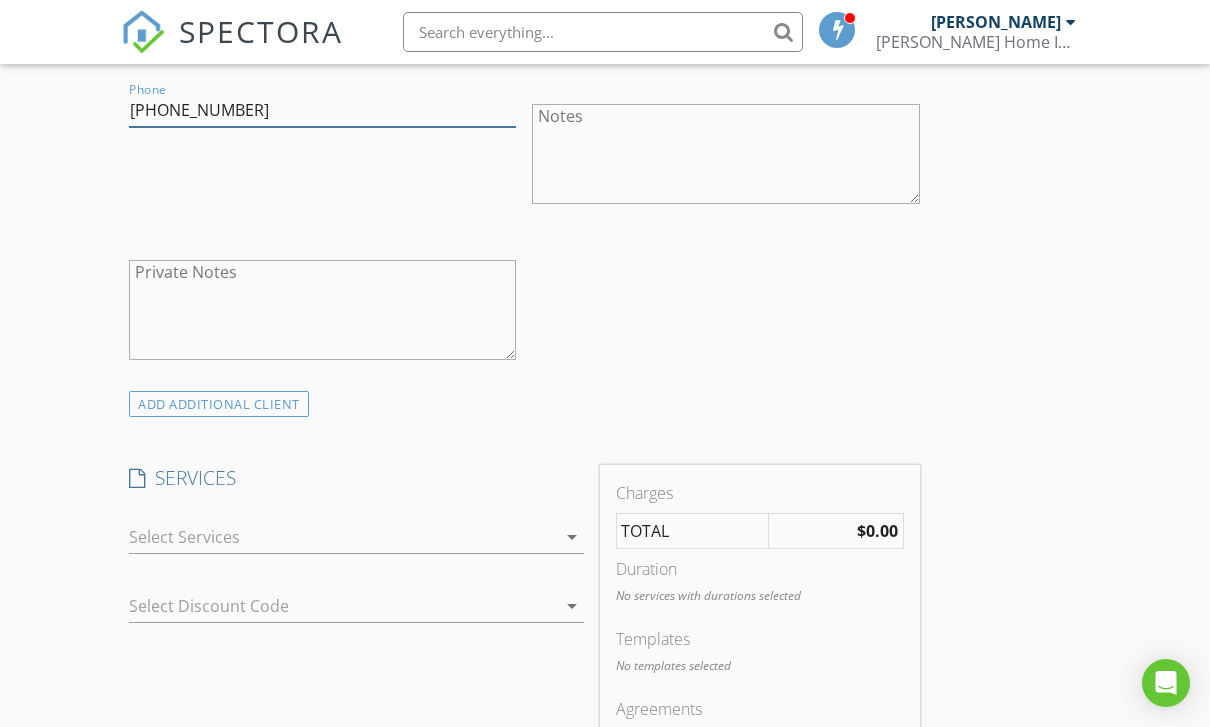 type on "[PHONE_NUMBER]" 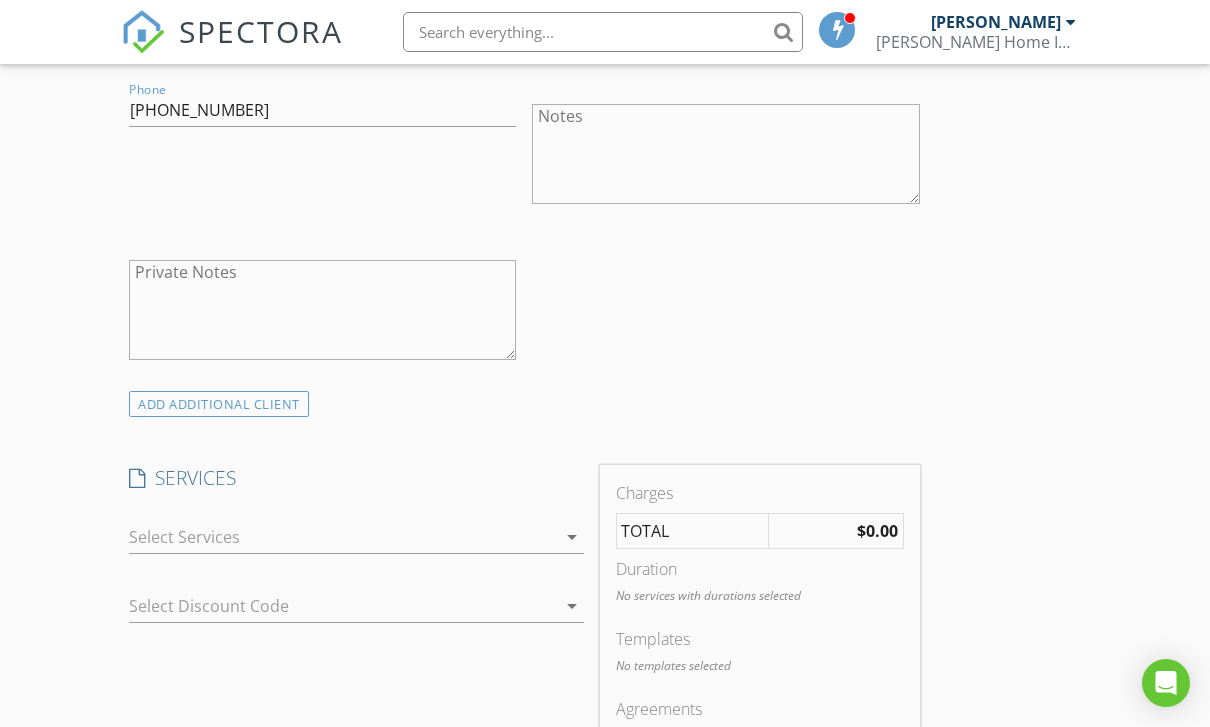 click at bounding box center [342, 537] 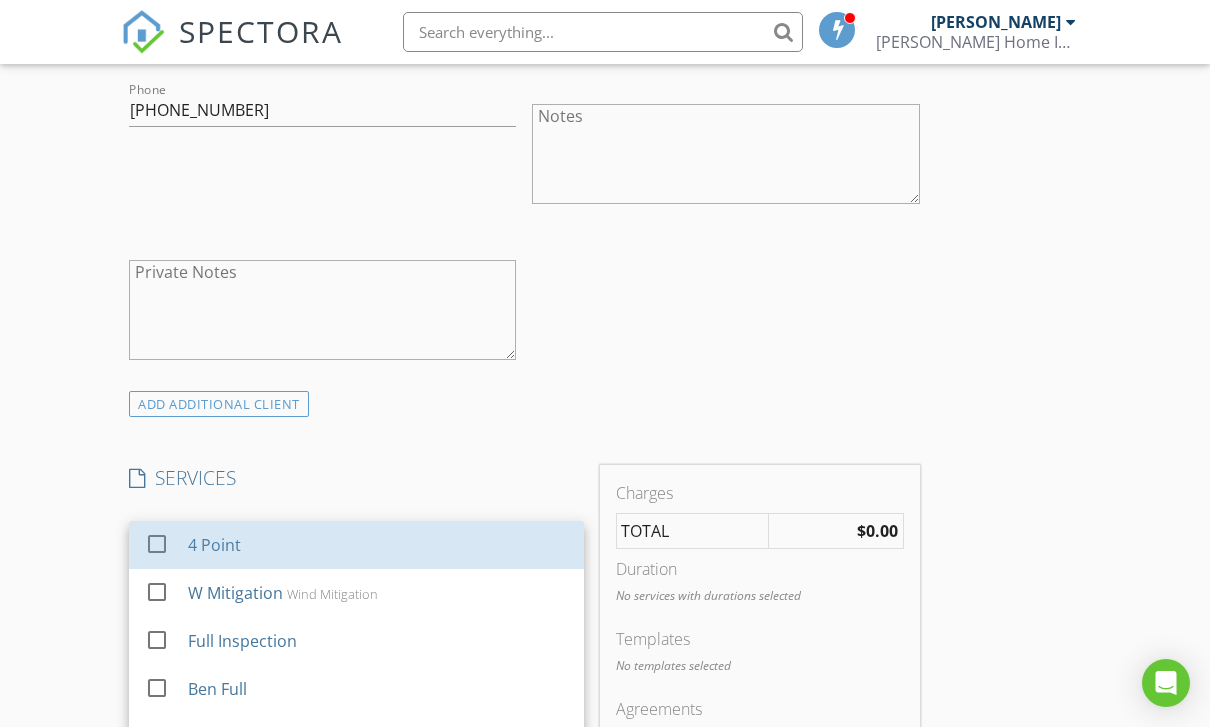 click on "4 Point" at bounding box center (378, 545) 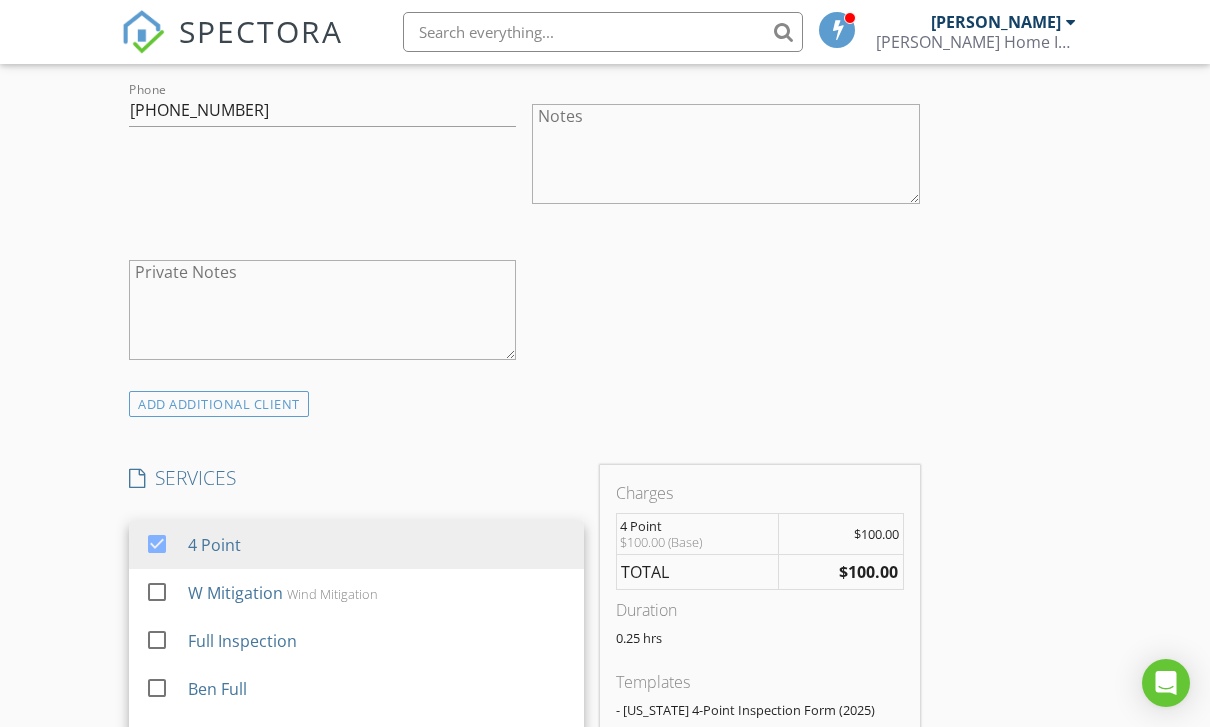 click on "W Mitigation    Wind Mitigation" at bounding box center [378, 593] 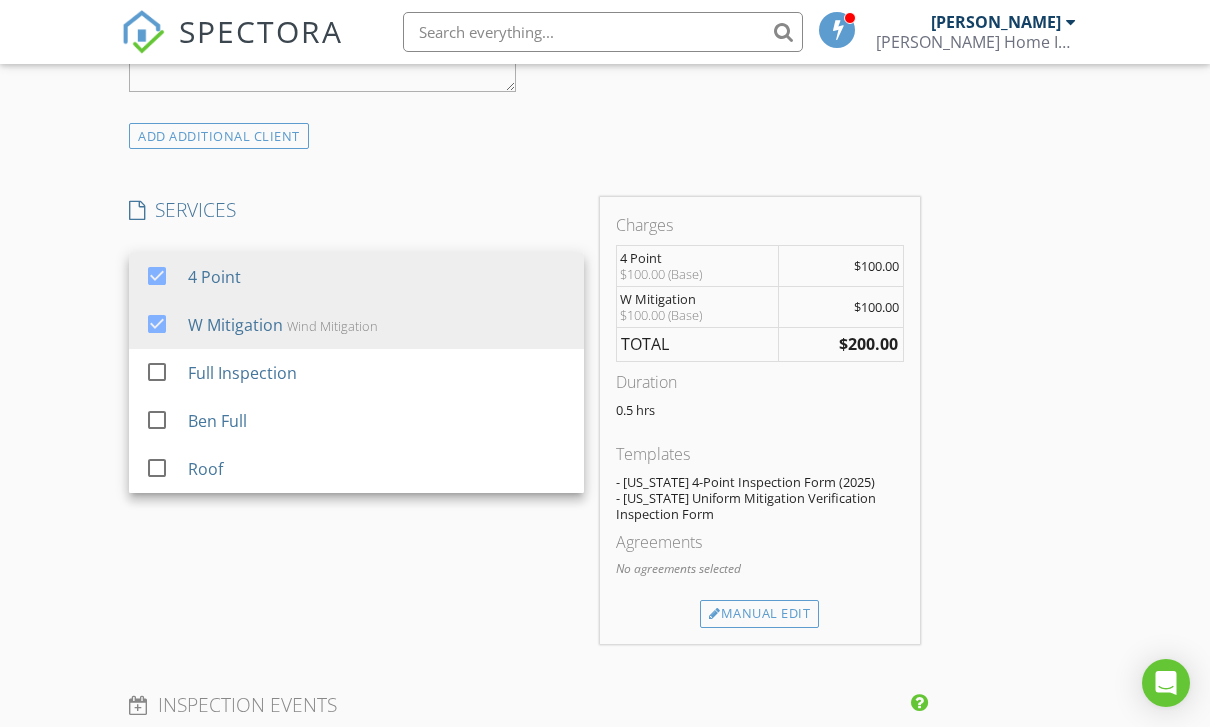 scroll, scrollTop: 1368, scrollLeft: 0, axis: vertical 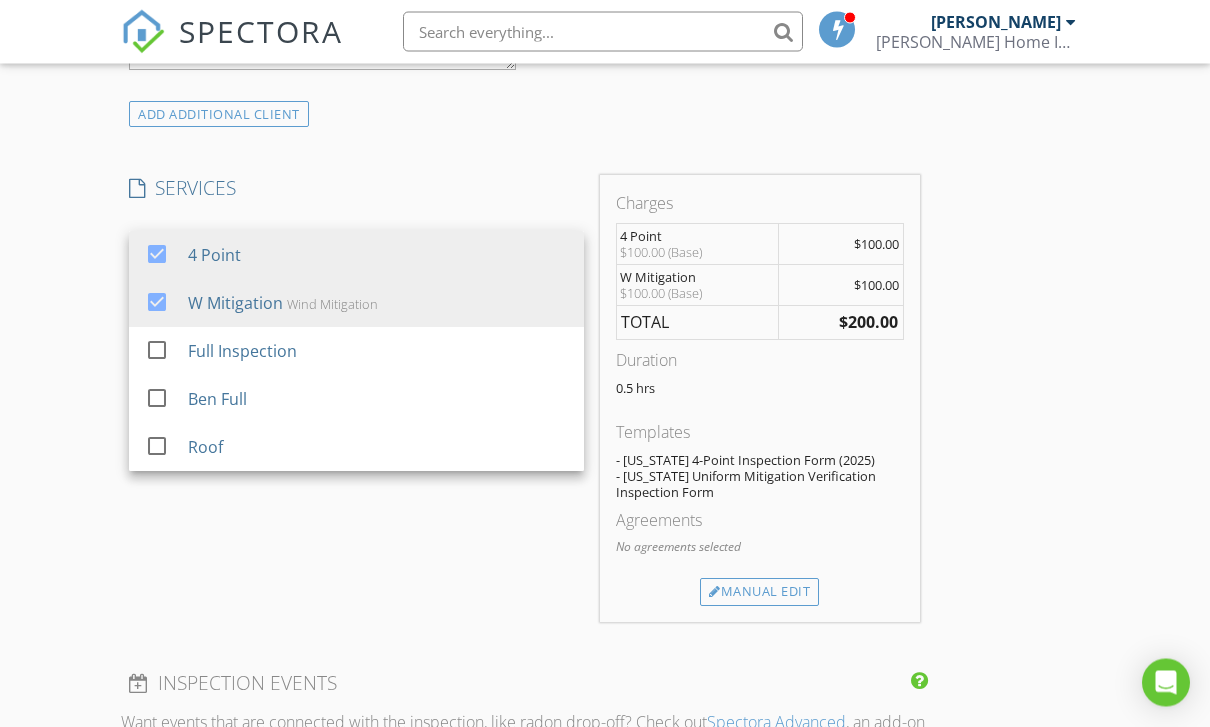 click on "Manual Edit" at bounding box center (759, 593) 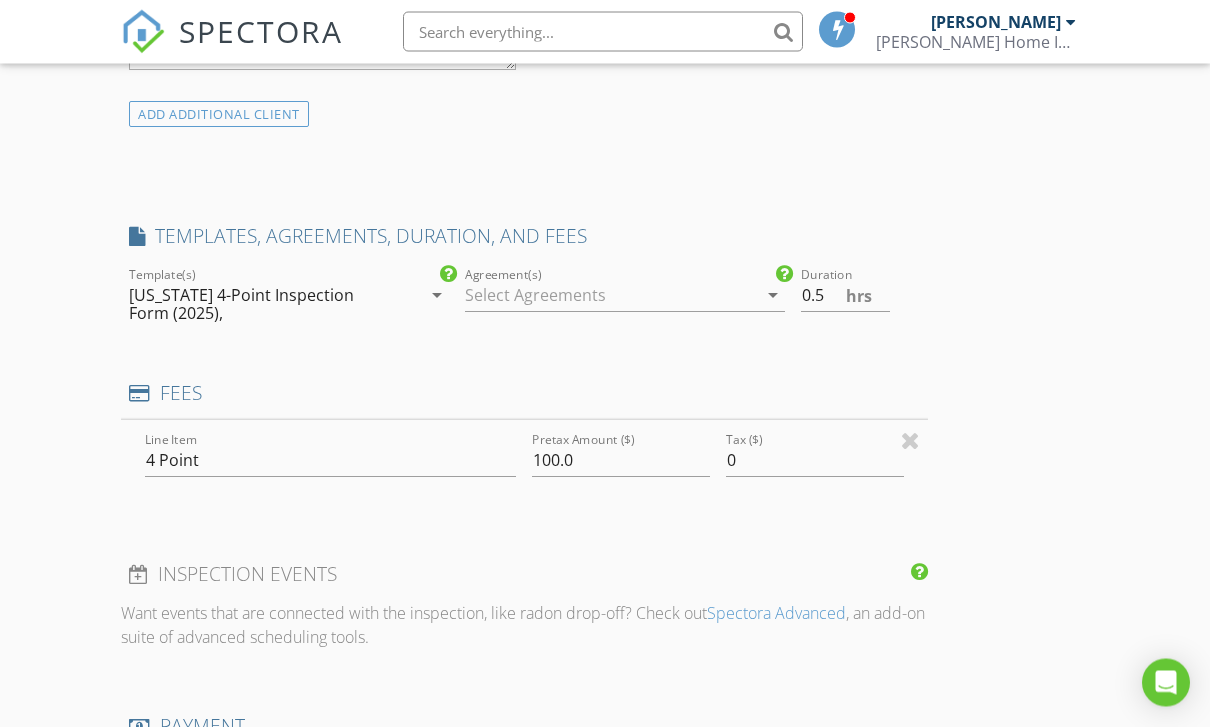 scroll, scrollTop: 1369, scrollLeft: 0, axis: vertical 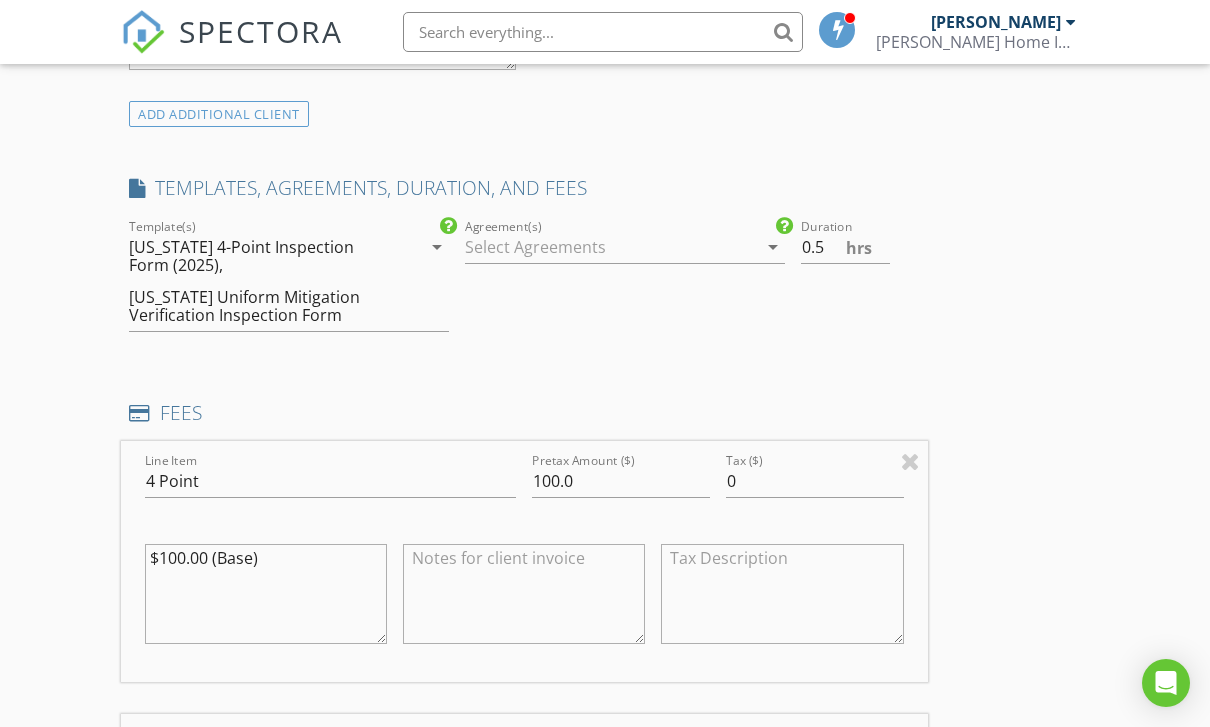 click at bounding box center [611, 247] 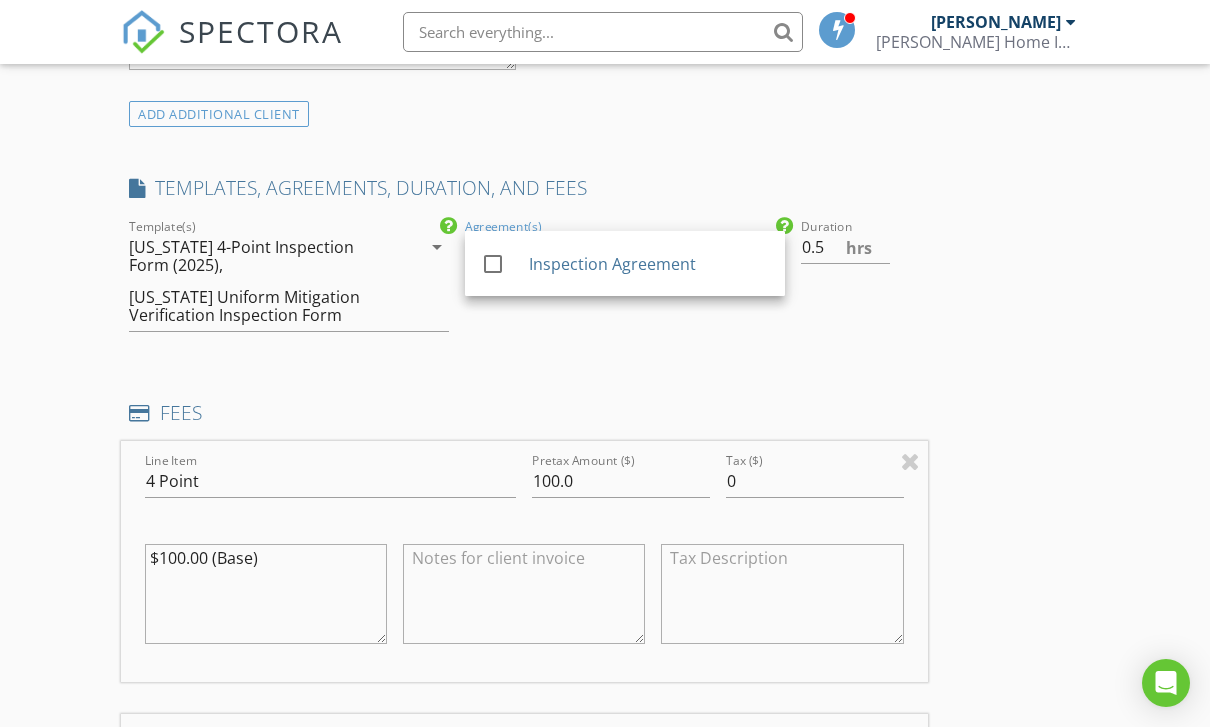 click at bounding box center [493, 264] 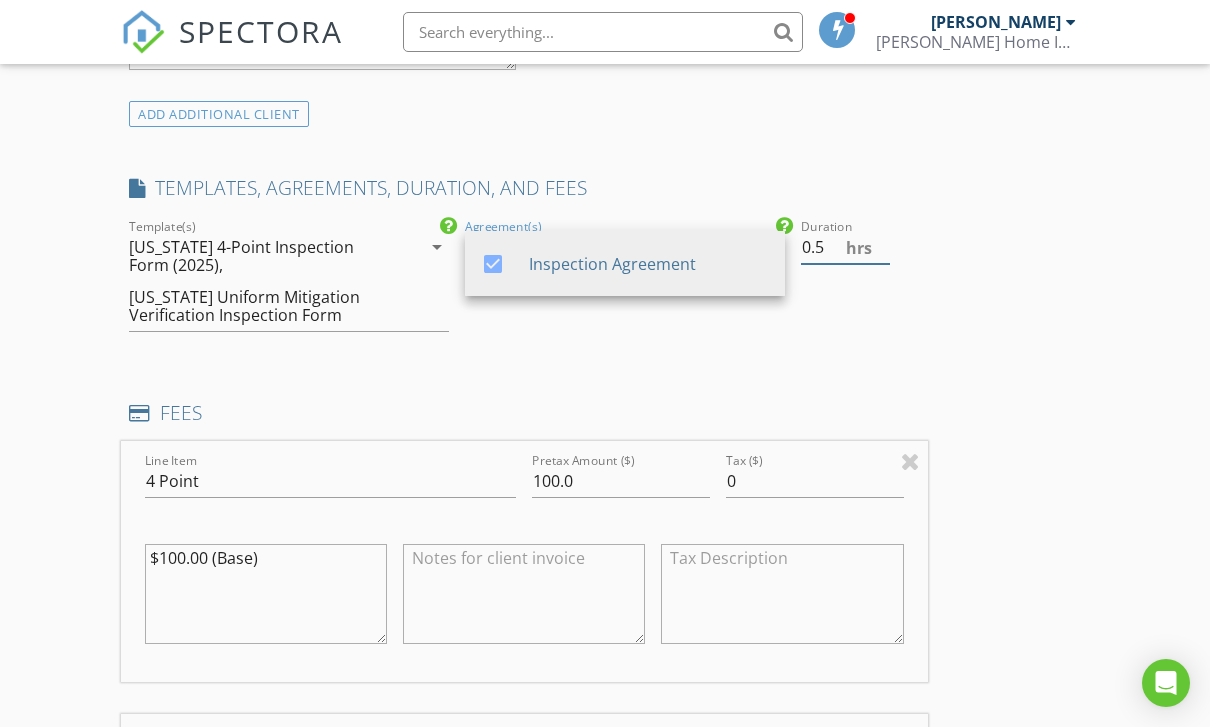 click on "0.5" at bounding box center [845, 247] 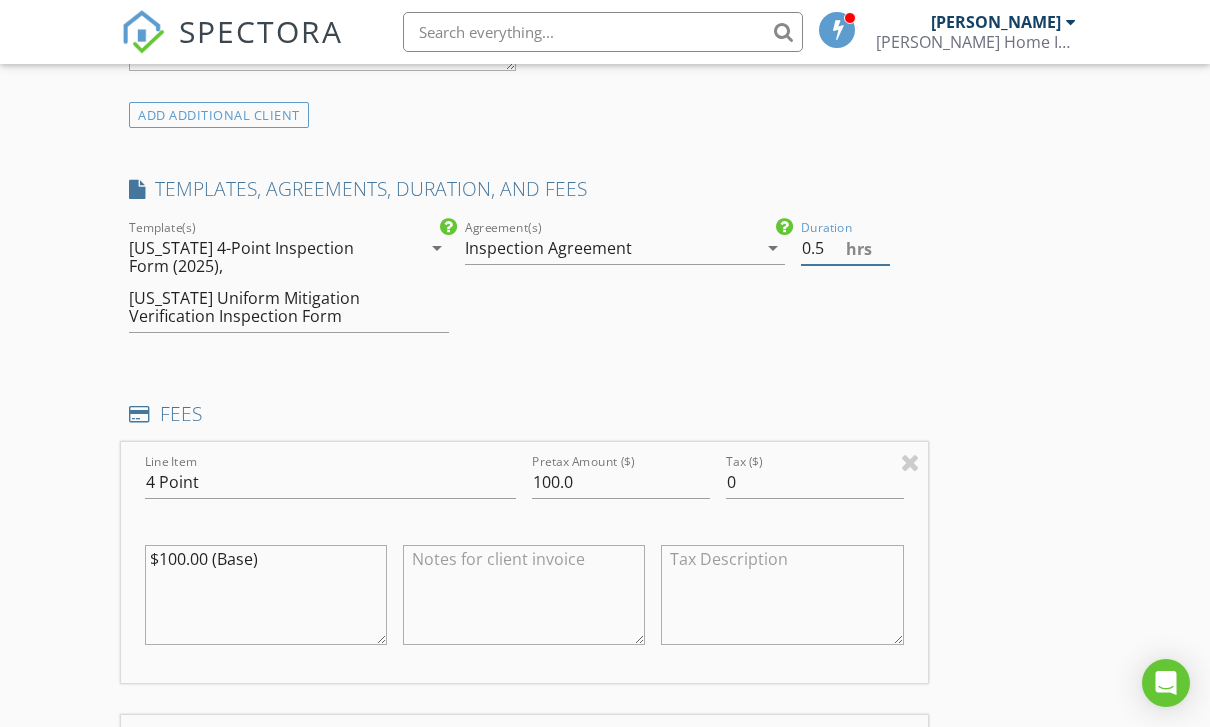 type on "0" 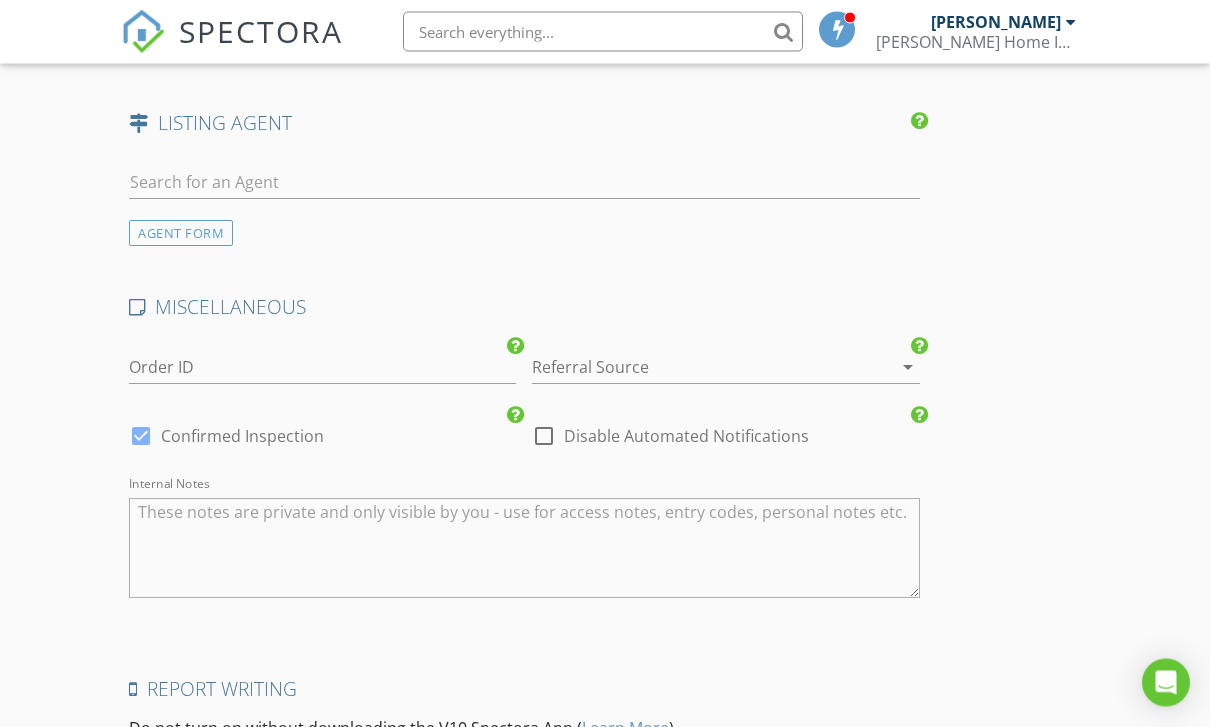 scroll, scrollTop: 3156, scrollLeft: 0, axis: vertical 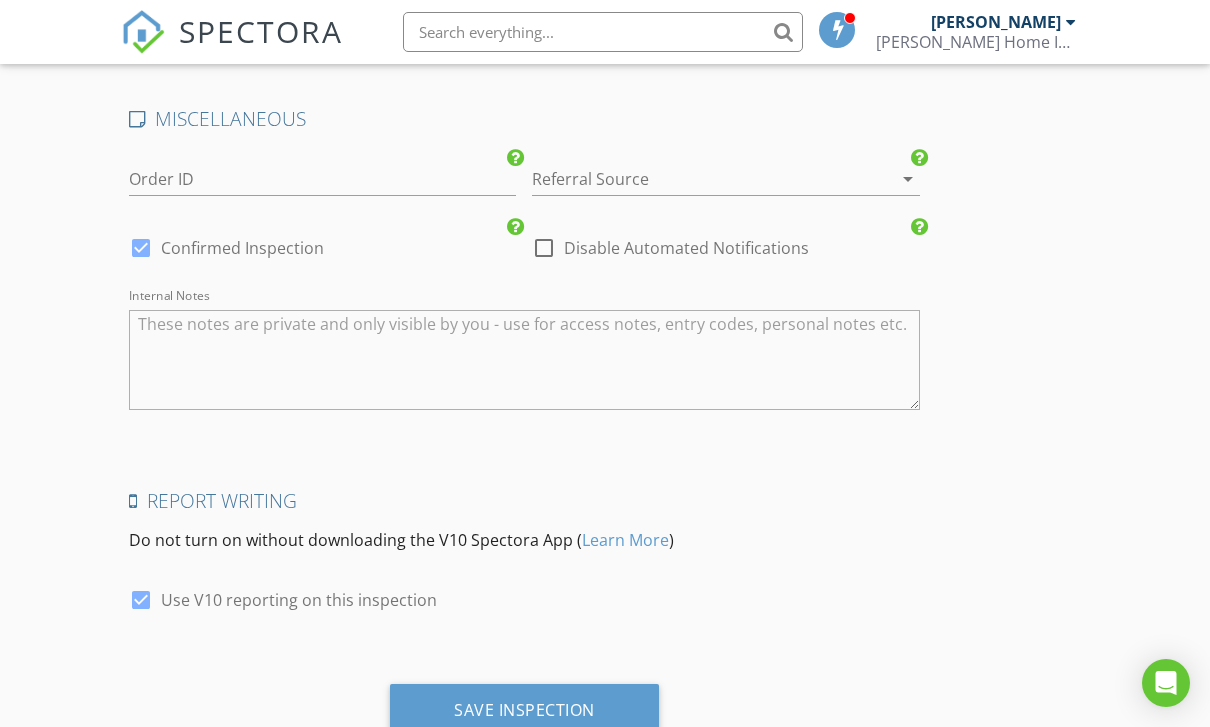 type on "1" 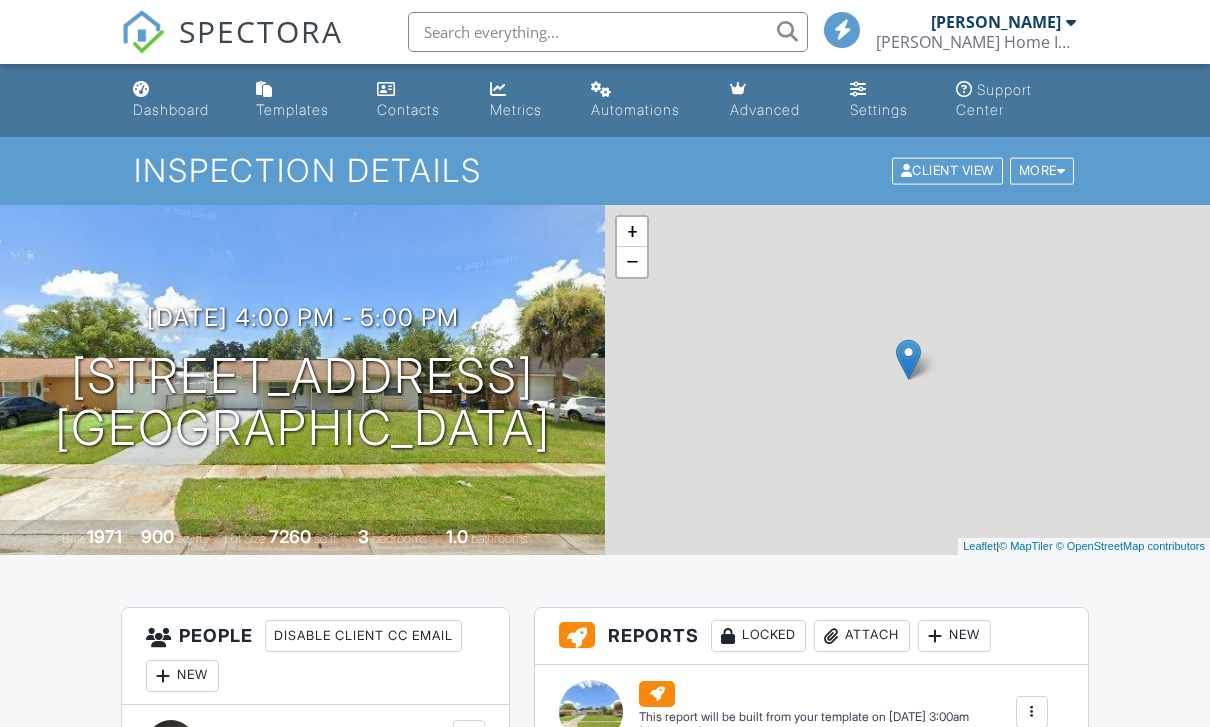 scroll, scrollTop: 0, scrollLeft: 0, axis: both 